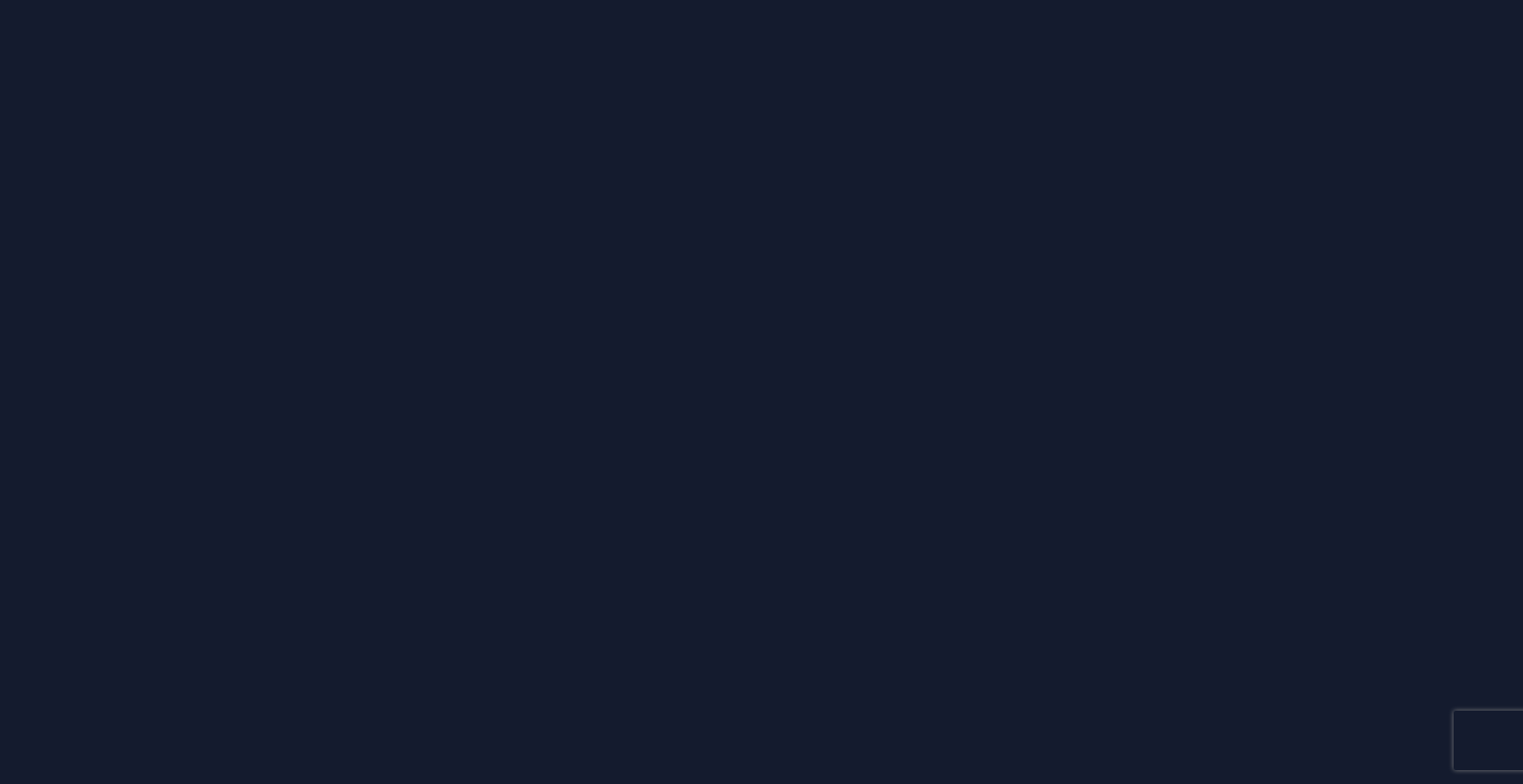 scroll, scrollTop: 0, scrollLeft: 0, axis: both 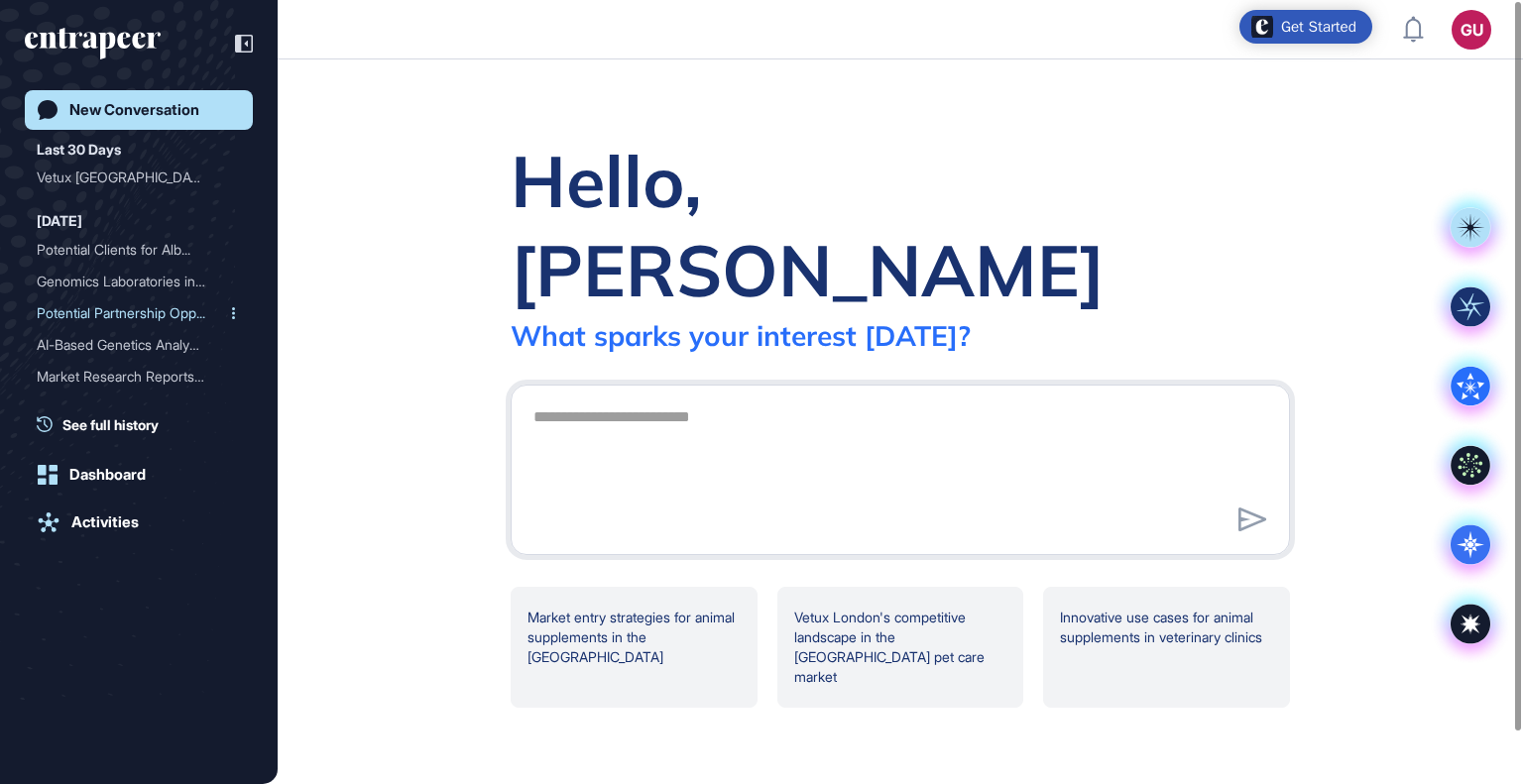 click on "Potential Partnership Opp..." at bounding box center [131, 313] 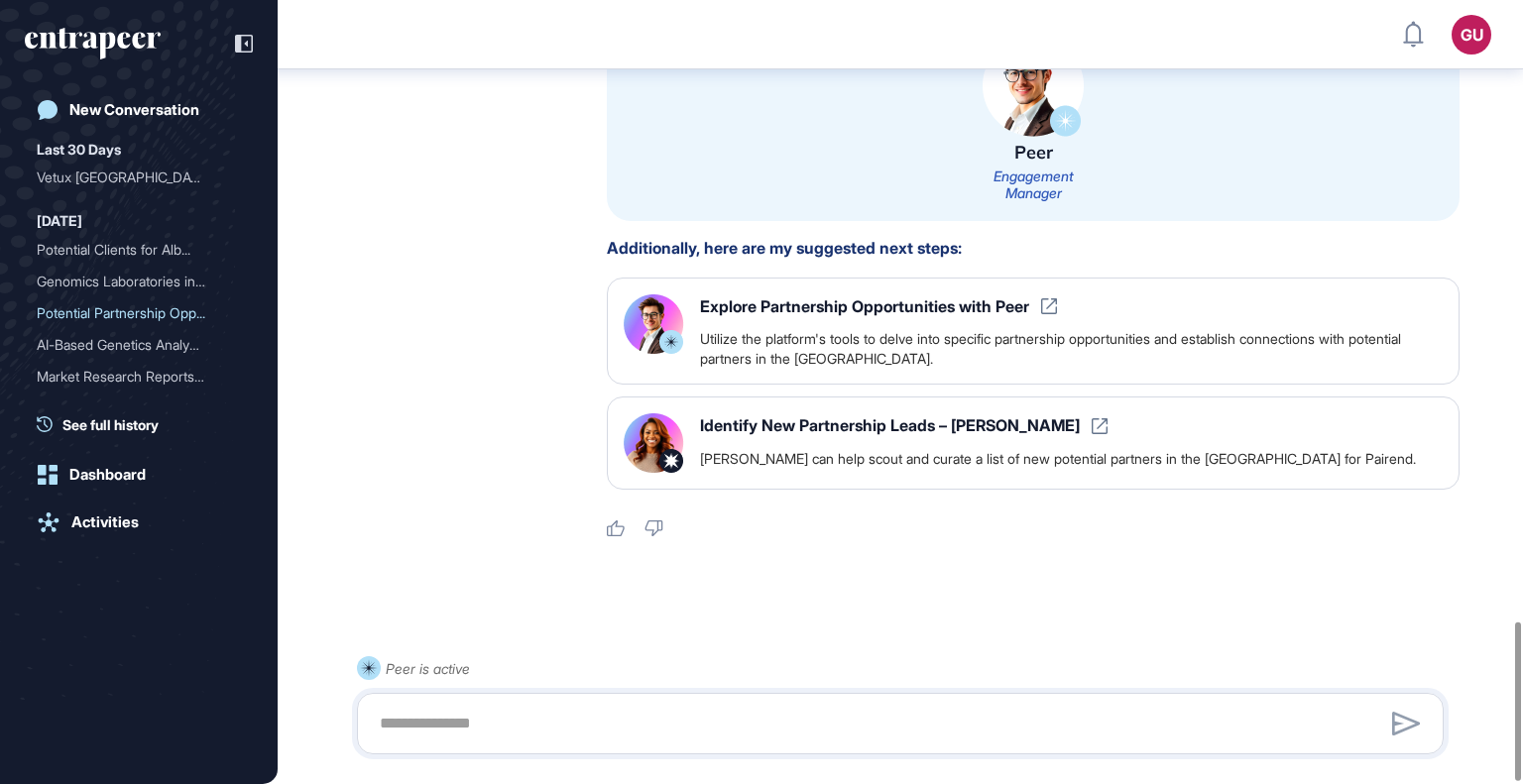 scroll, scrollTop: 3060, scrollLeft: 0, axis: vertical 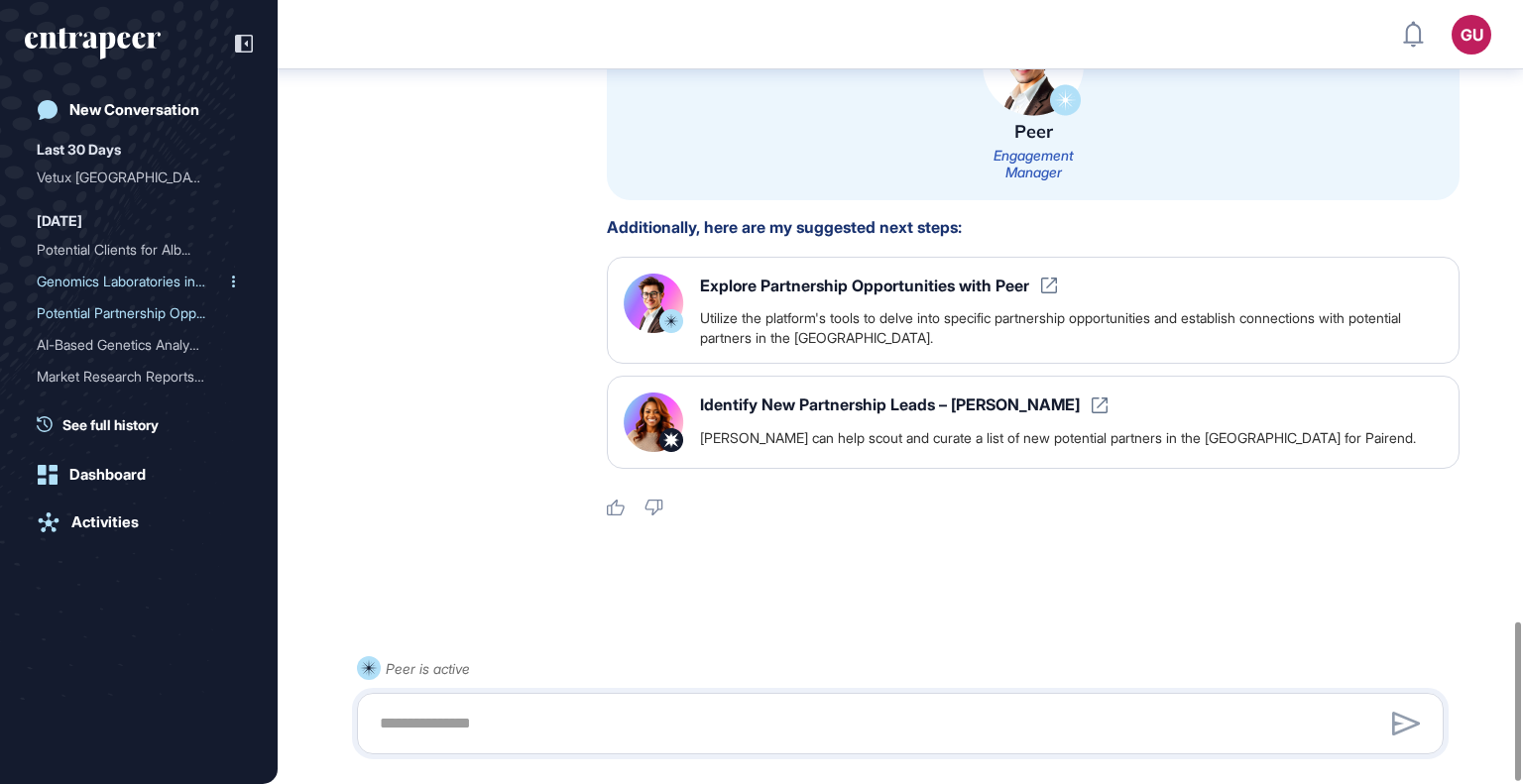 click on "Genomics Laboratories in ..." at bounding box center [131, 281] 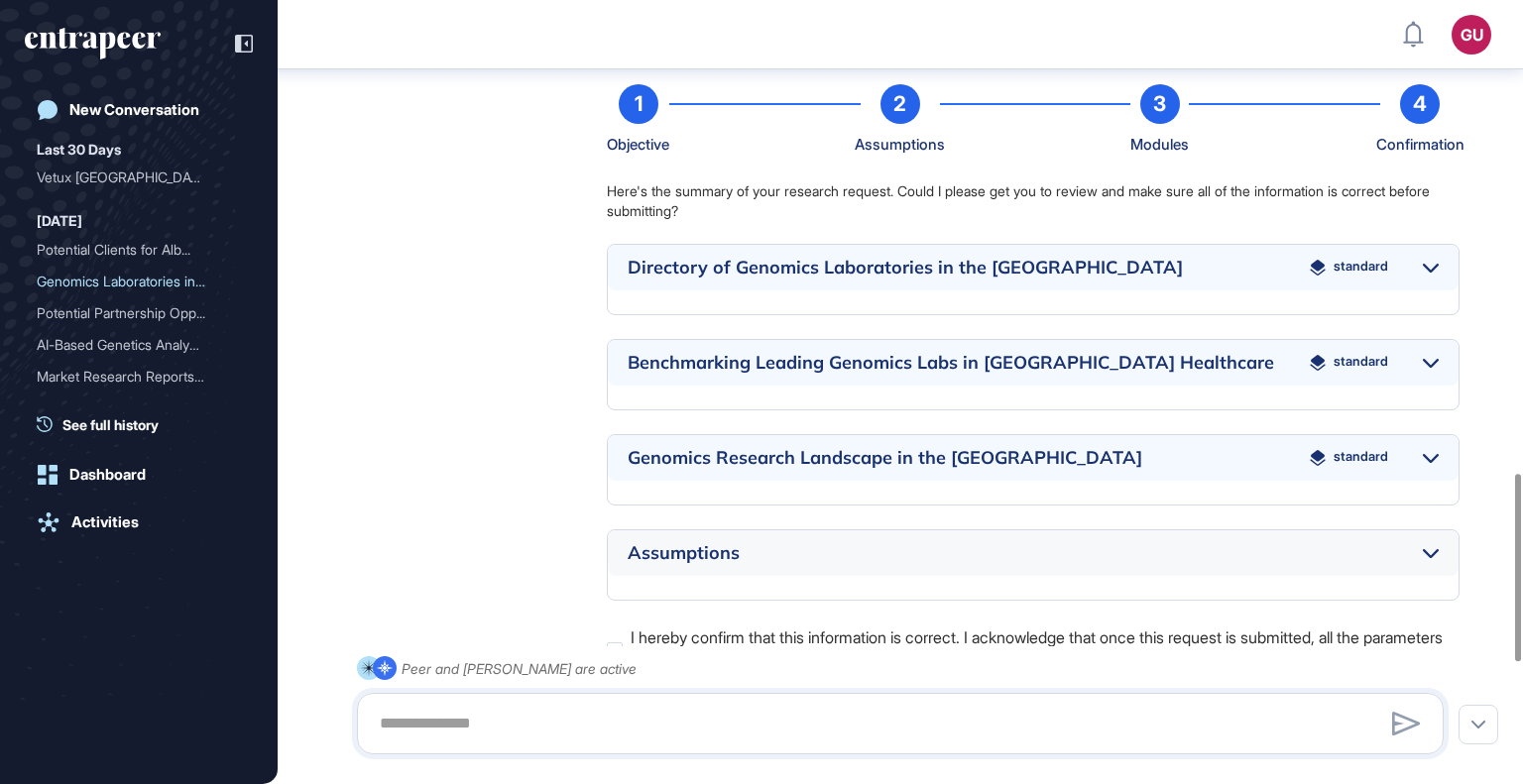 scroll, scrollTop: 1894, scrollLeft: 0, axis: vertical 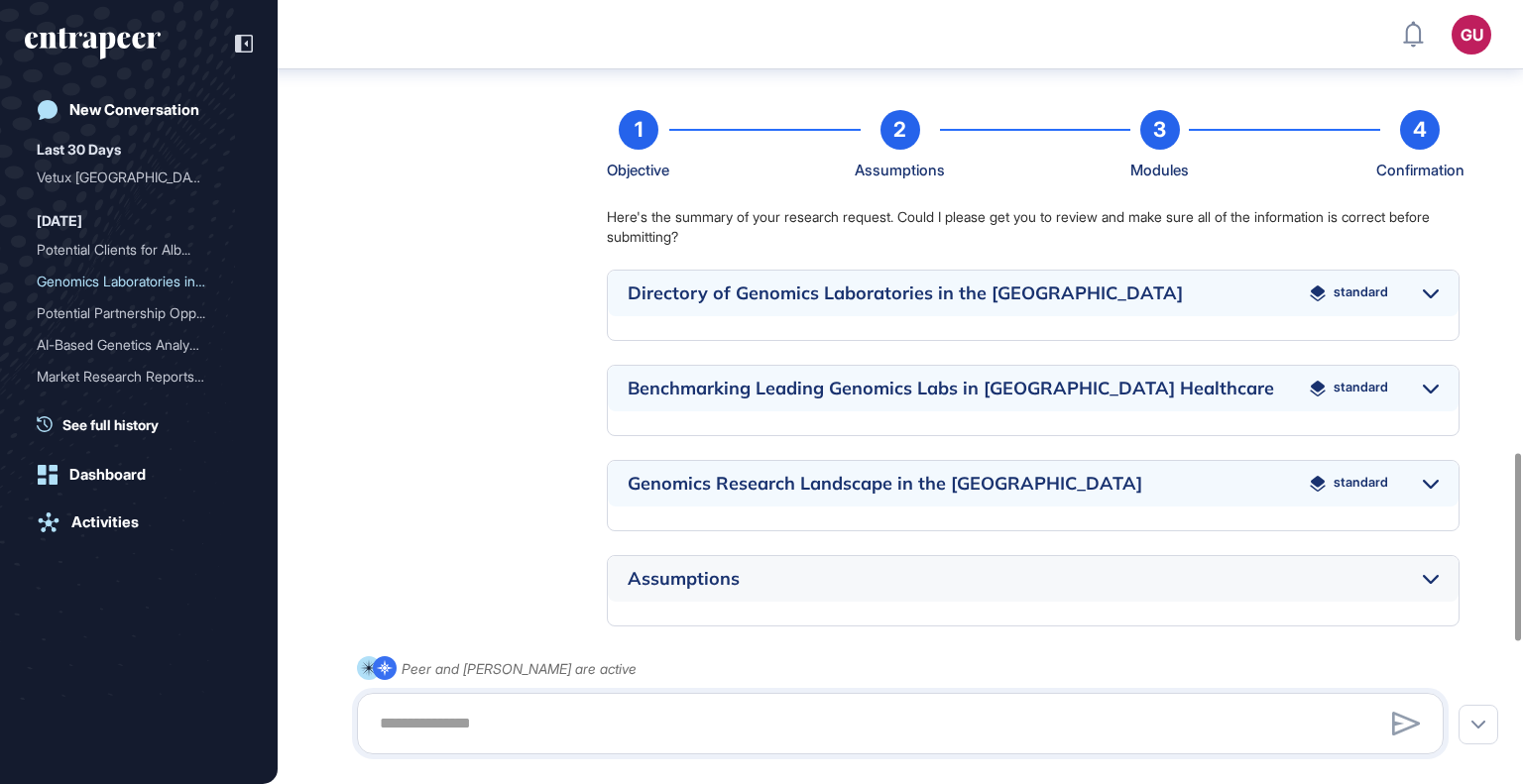 click on "Directory of Genomics Laboratories in the [GEOGRAPHIC_DATA] standard" at bounding box center [1033, 293] 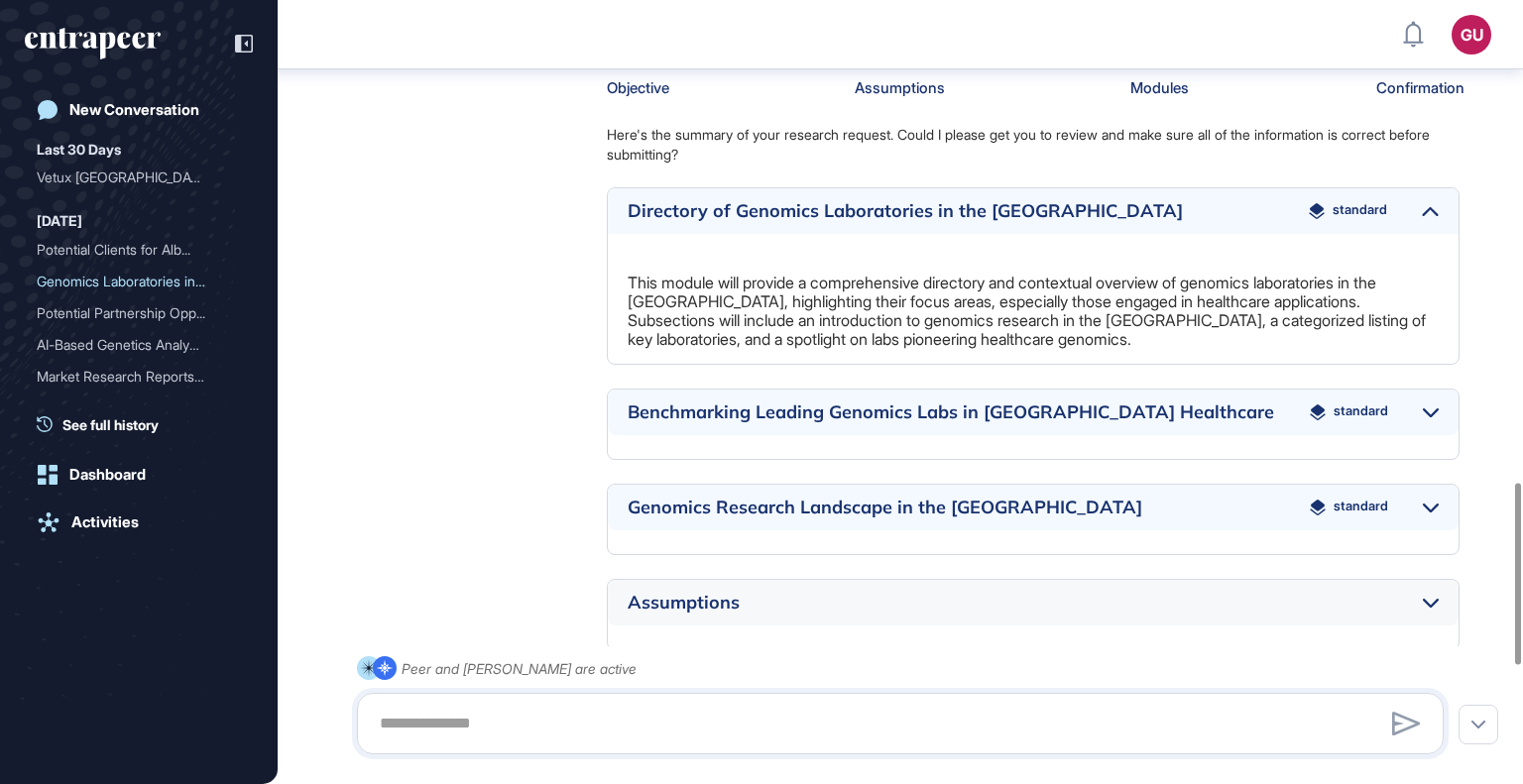 scroll, scrollTop: 2092, scrollLeft: 0, axis: vertical 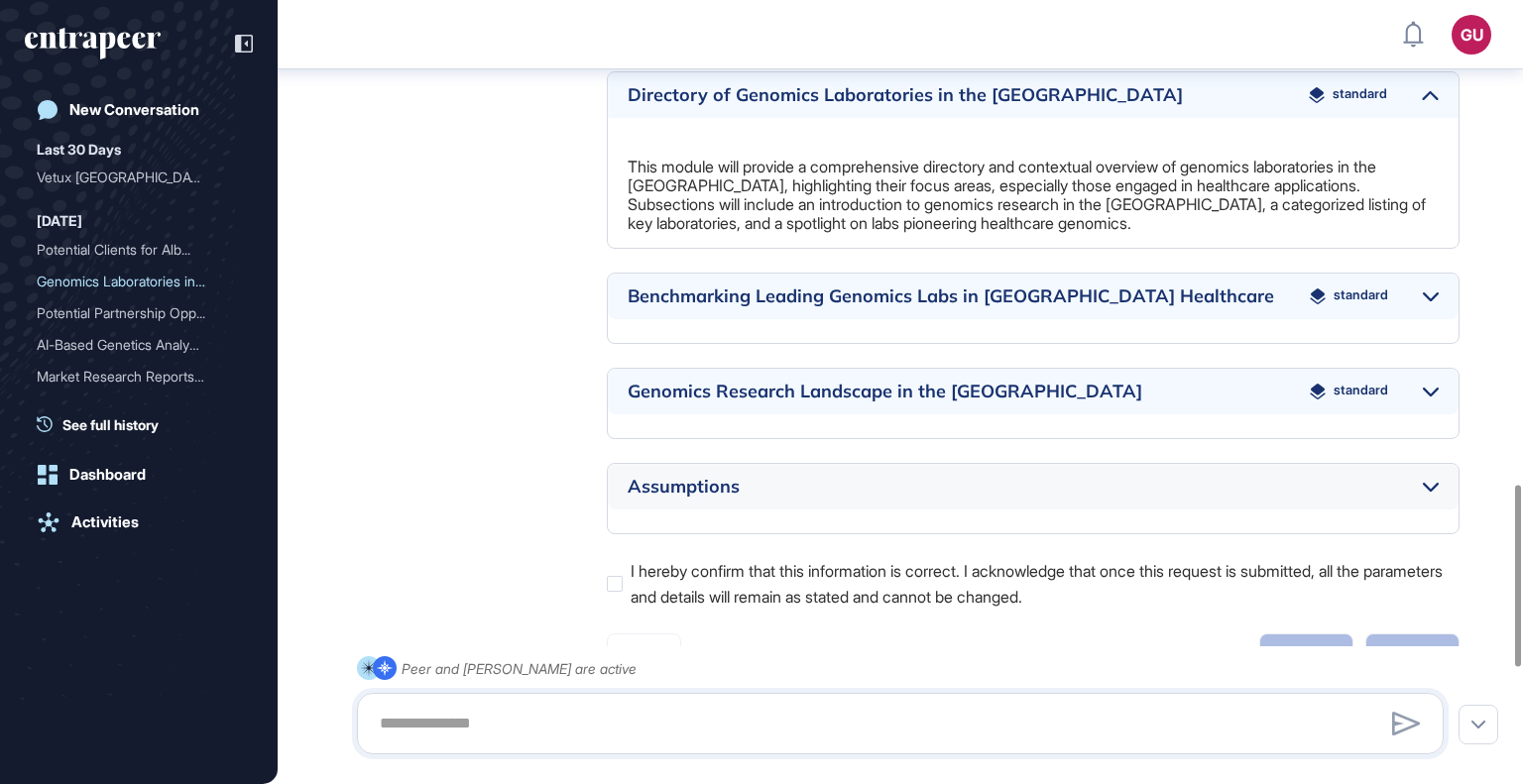 click 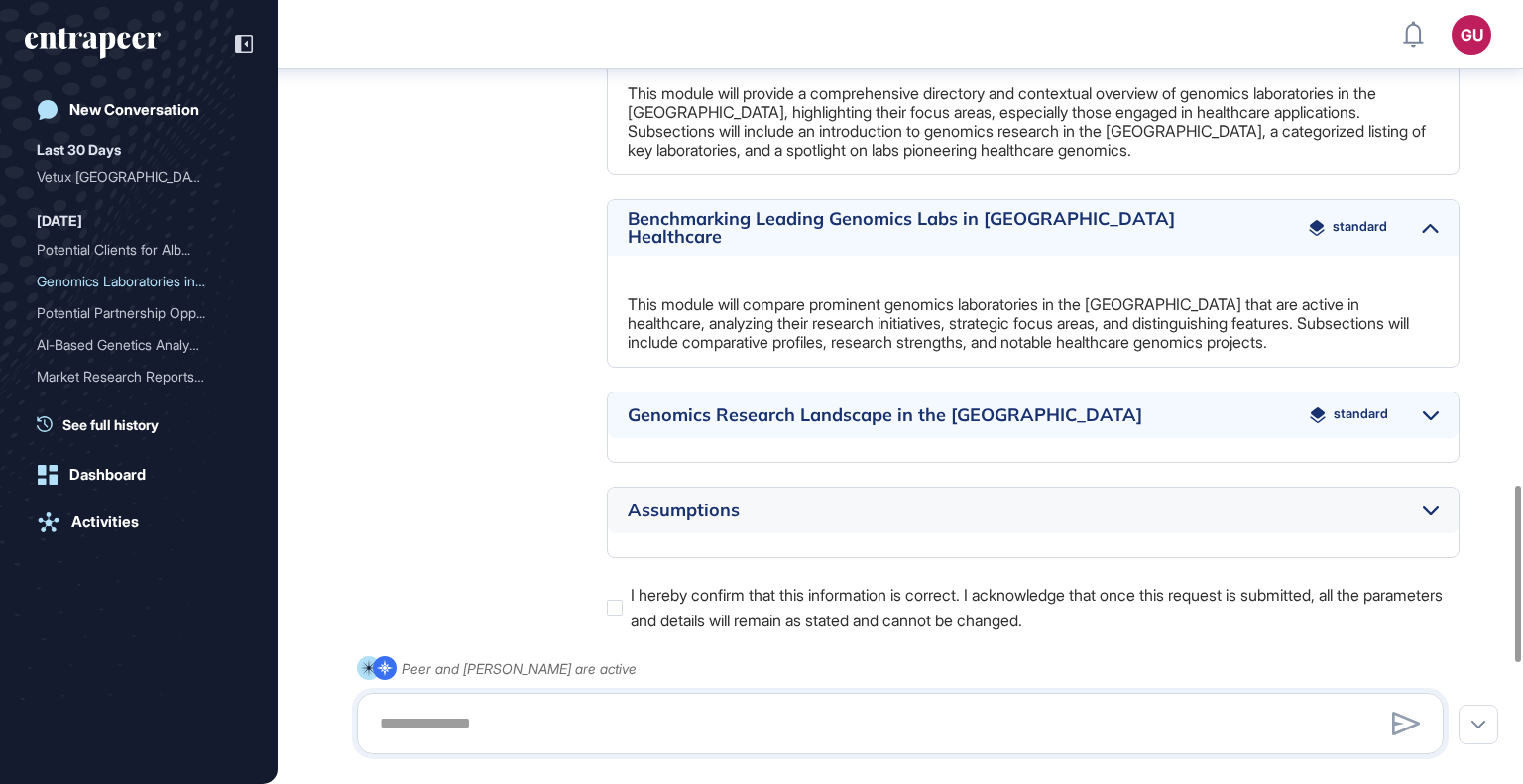 scroll, scrollTop: 2291, scrollLeft: 0, axis: vertical 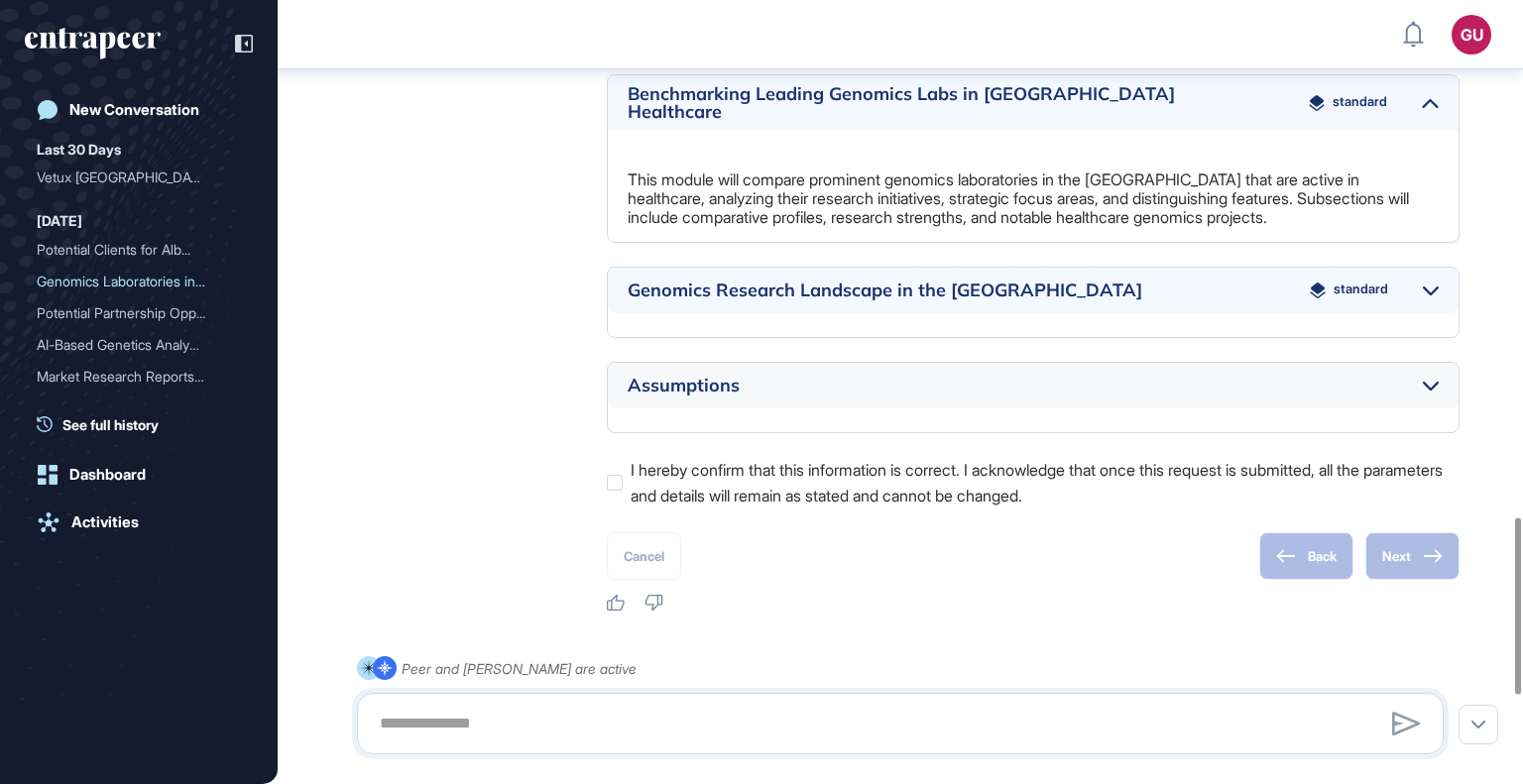 click at bounding box center [1431, 290] 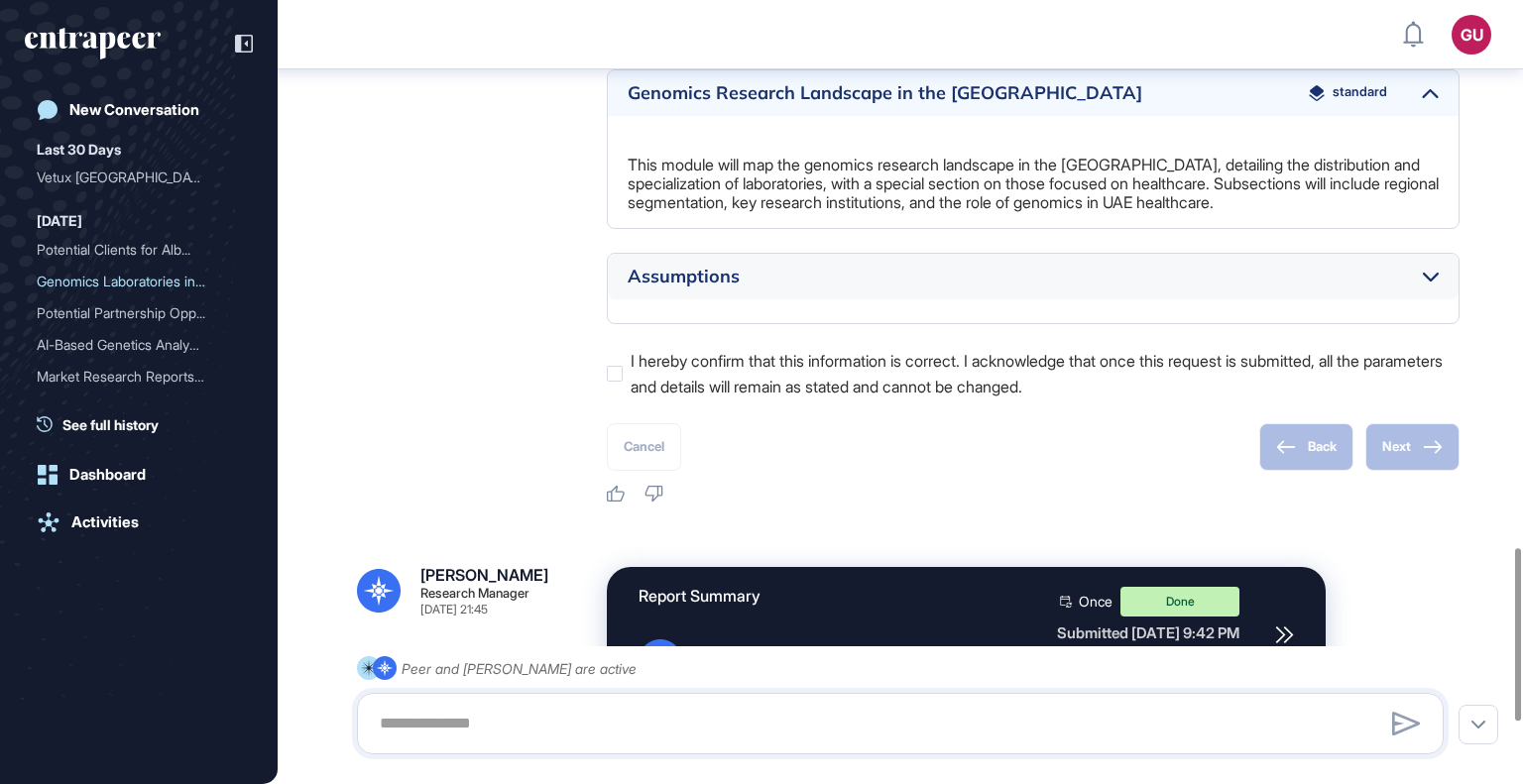 scroll, scrollTop: 2489, scrollLeft: 0, axis: vertical 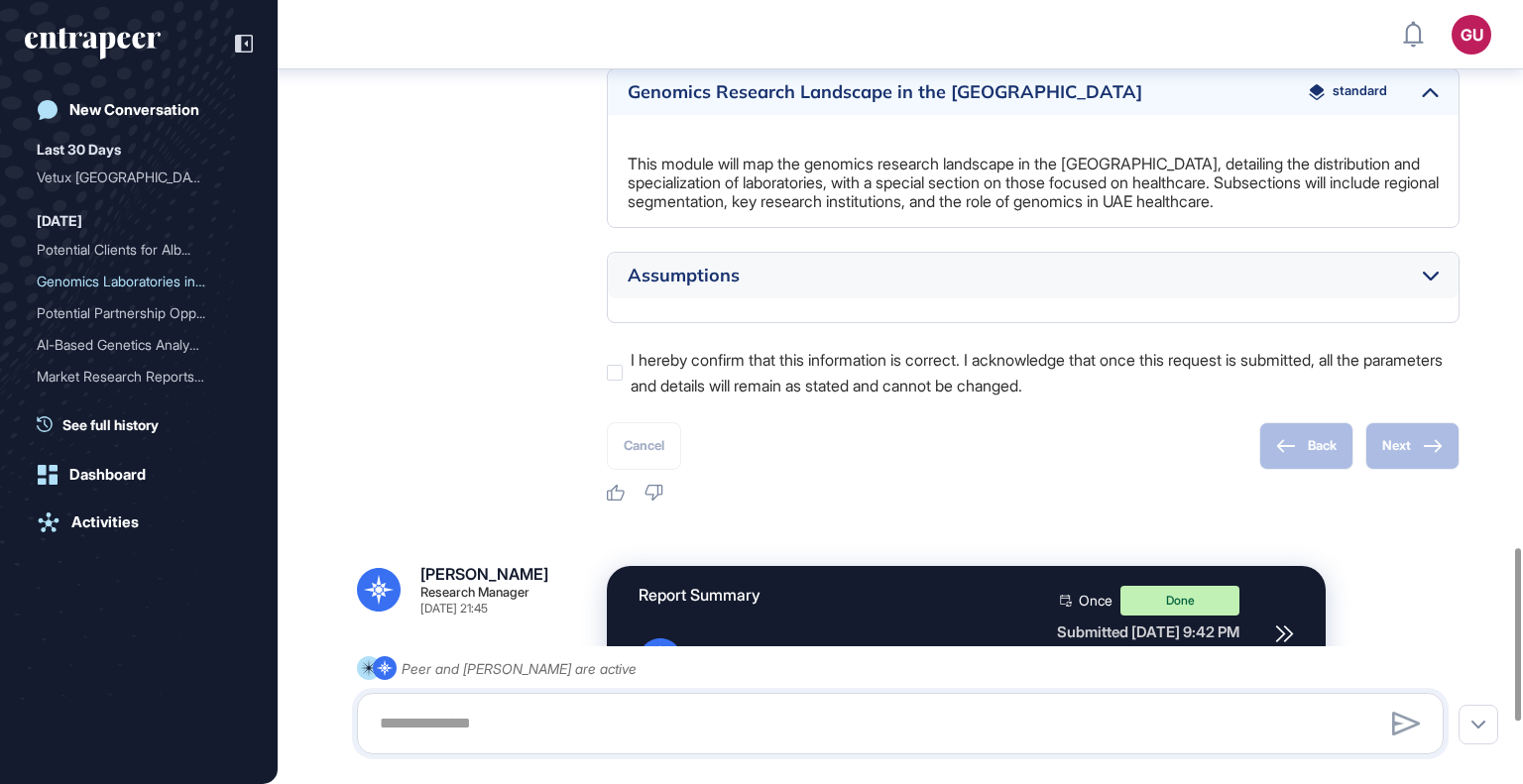click at bounding box center (1431, 276) 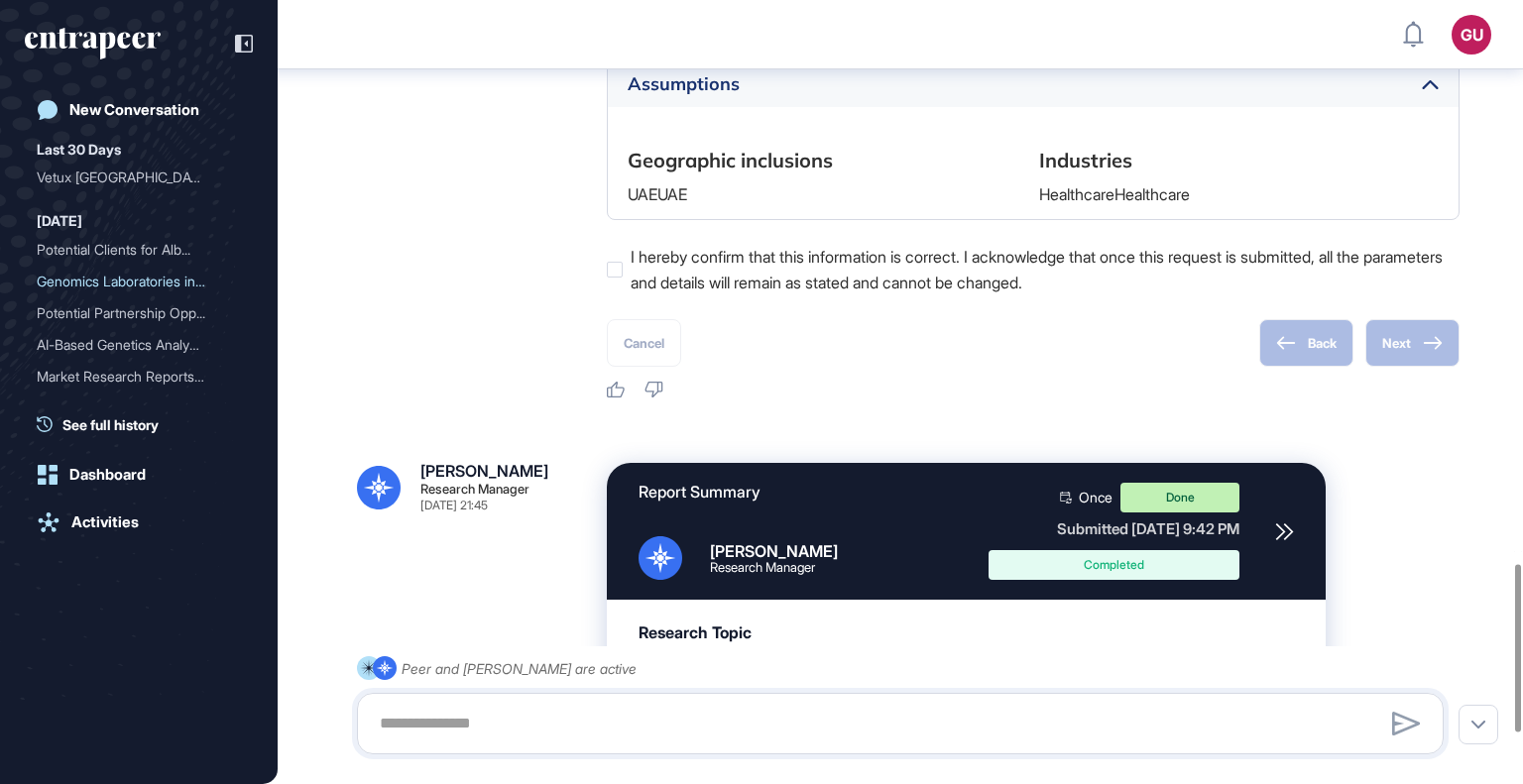 scroll, scrollTop: 2687, scrollLeft: 0, axis: vertical 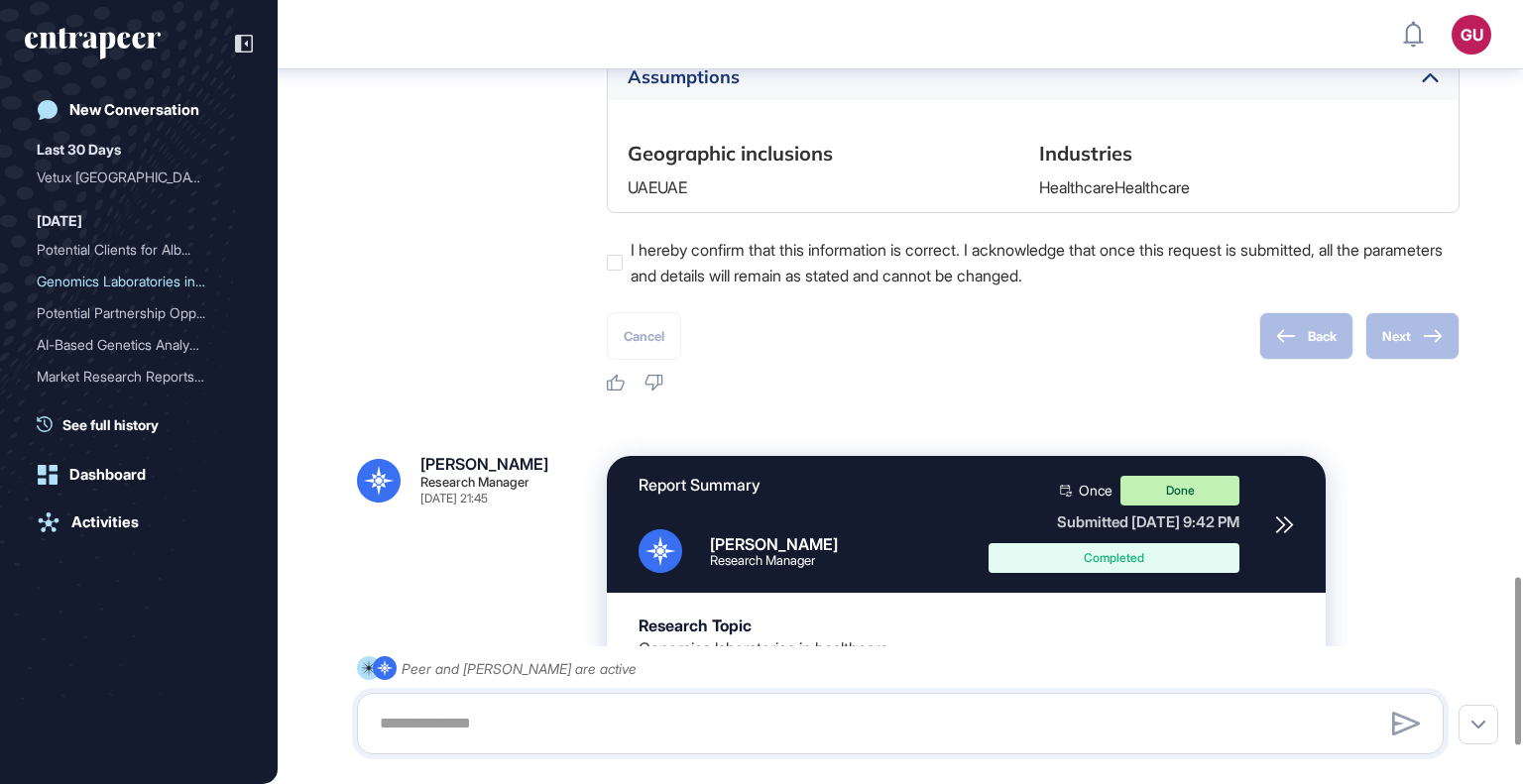 click 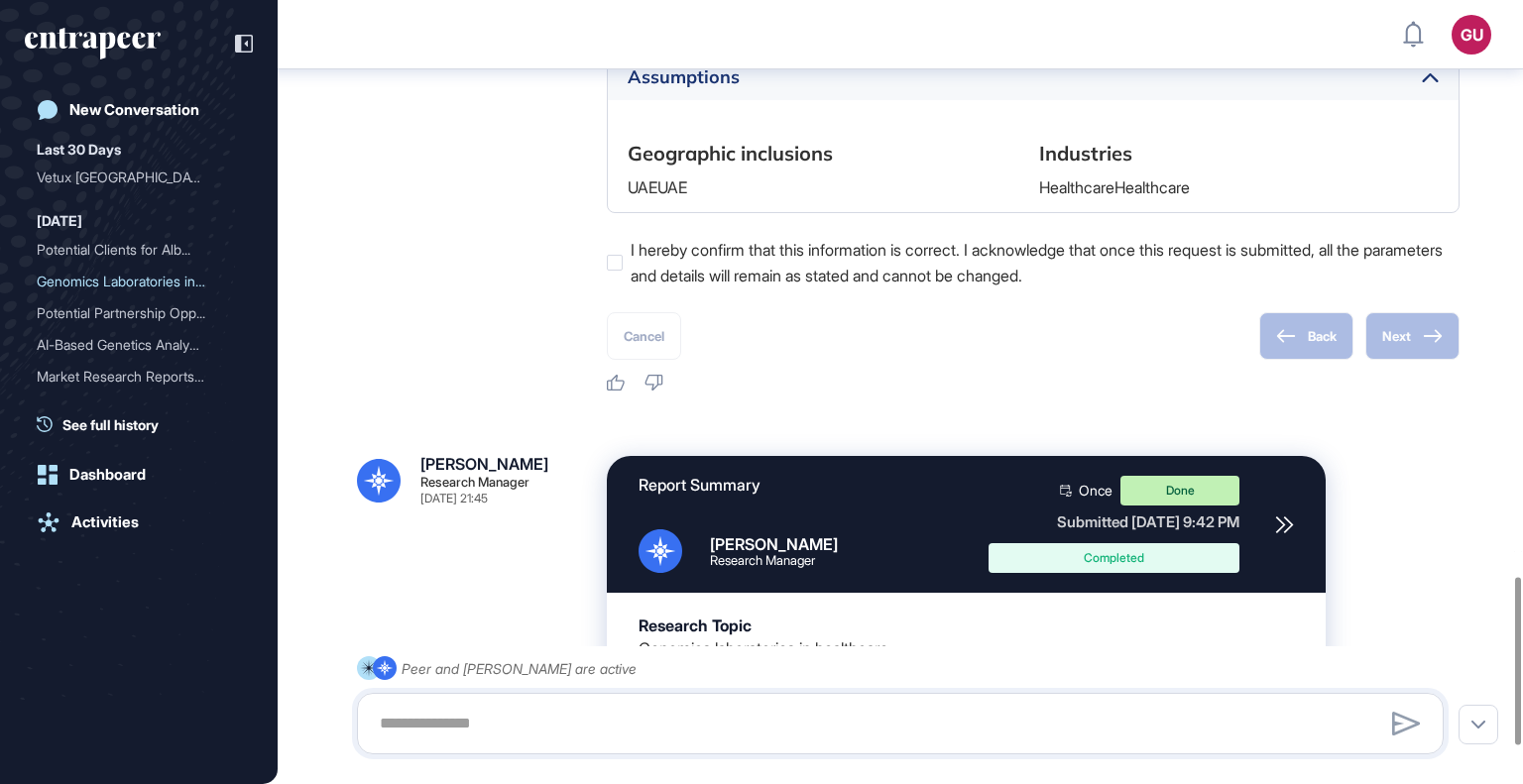 scroll, scrollTop: 2687, scrollLeft: 0, axis: vertical 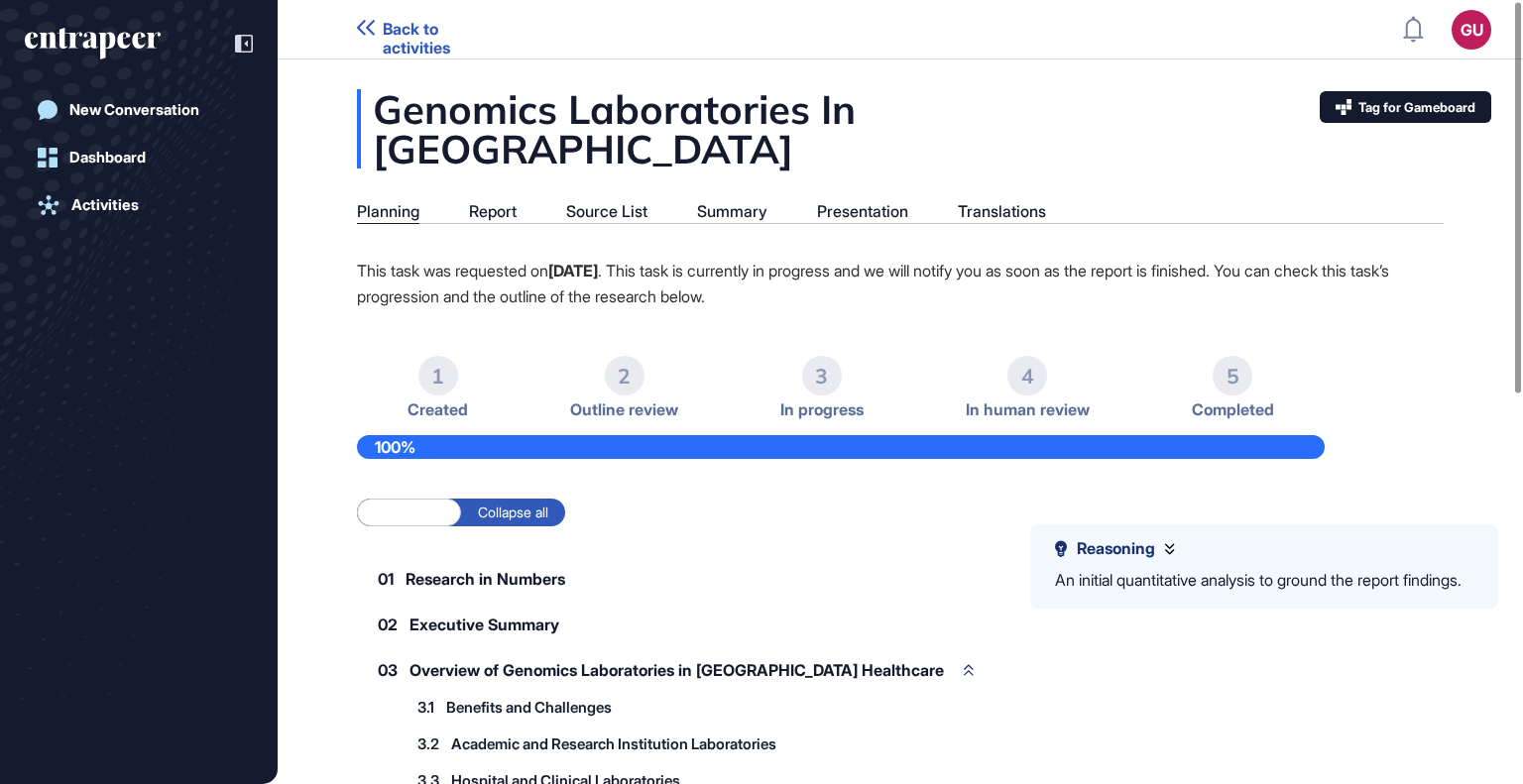 click on "Expand all" at bounding box center [409, 512] 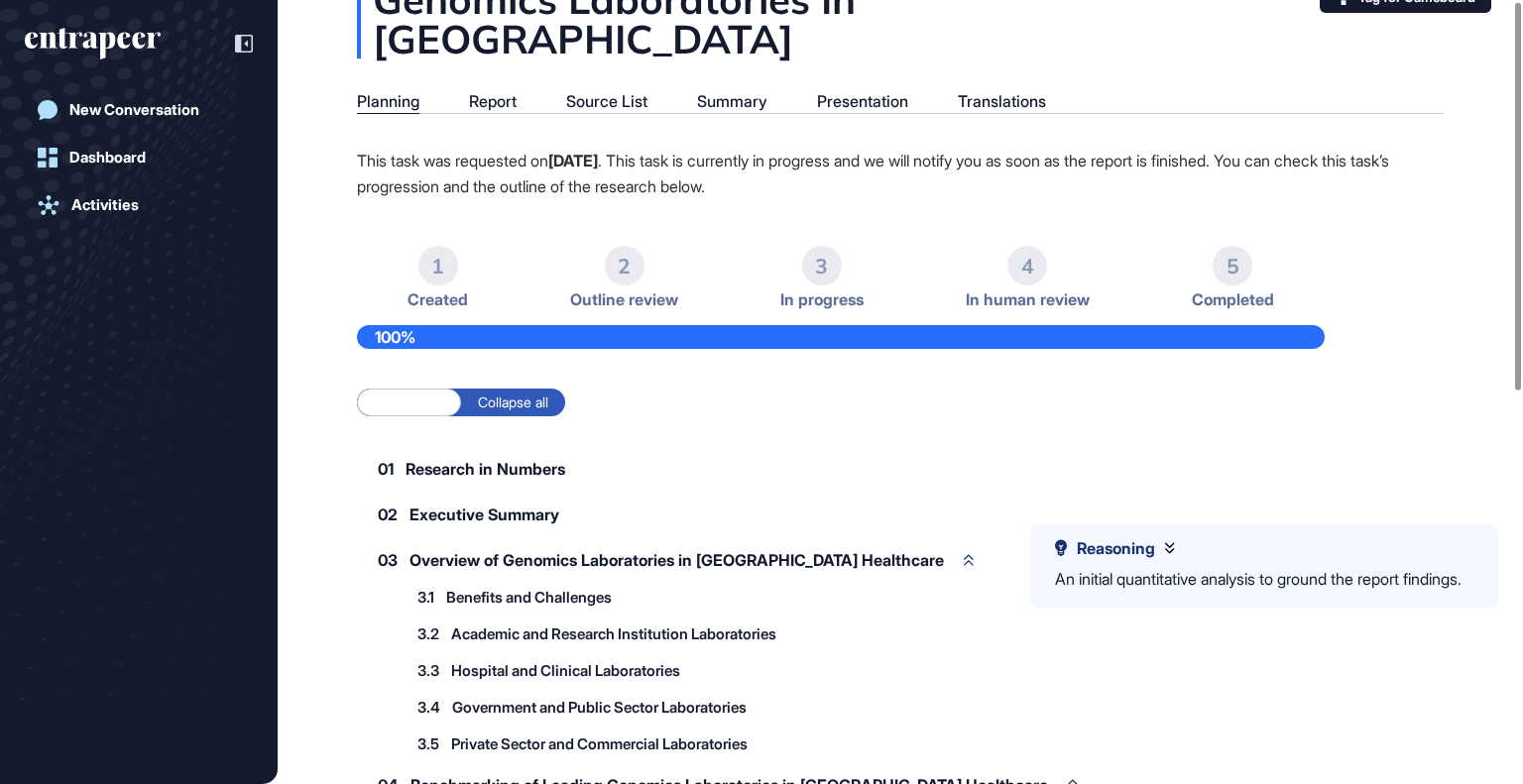 scroll, scrollTop: 0, scrollLeft: 0, axis: both 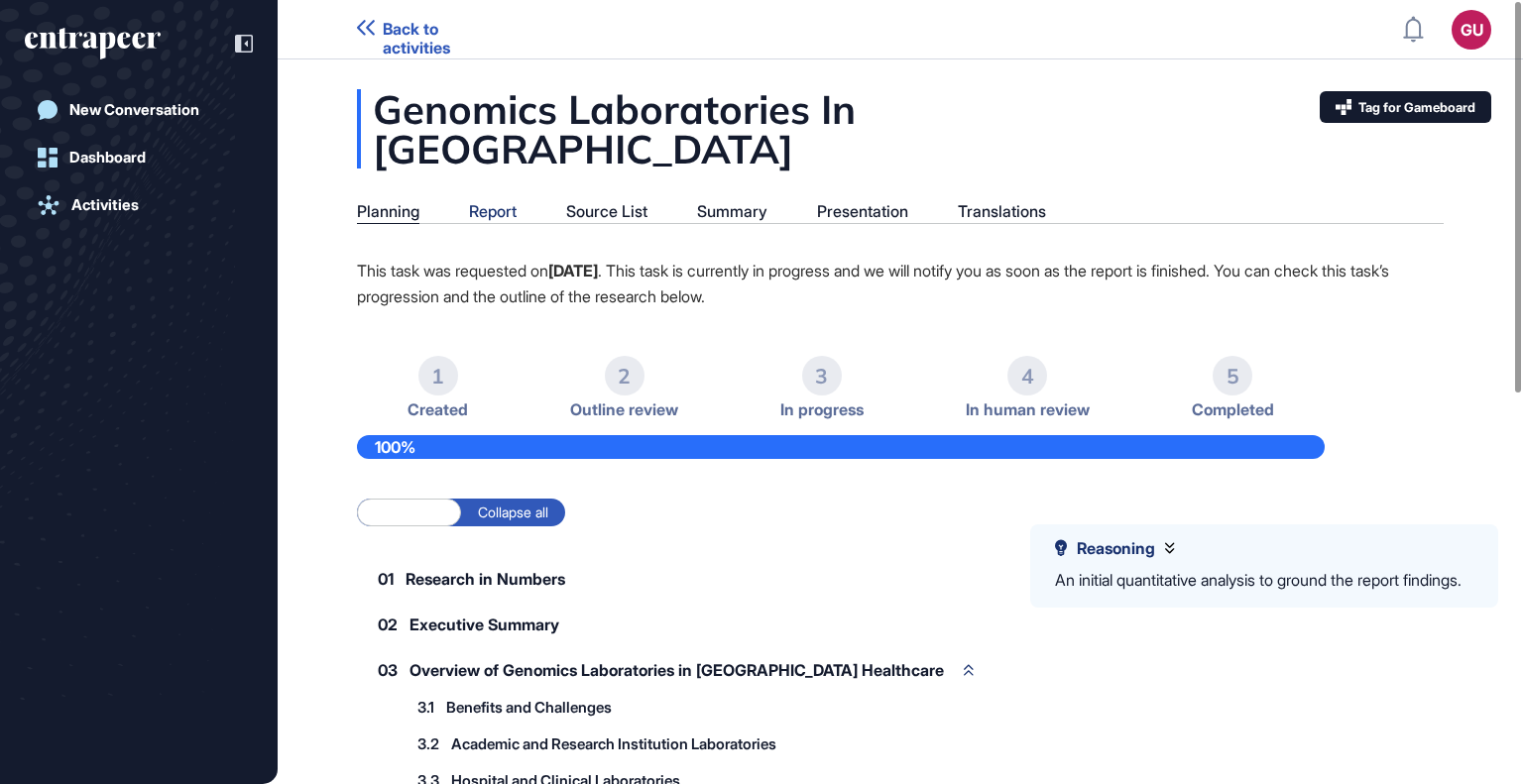 click on "Report" at bounding box center [493, 211] 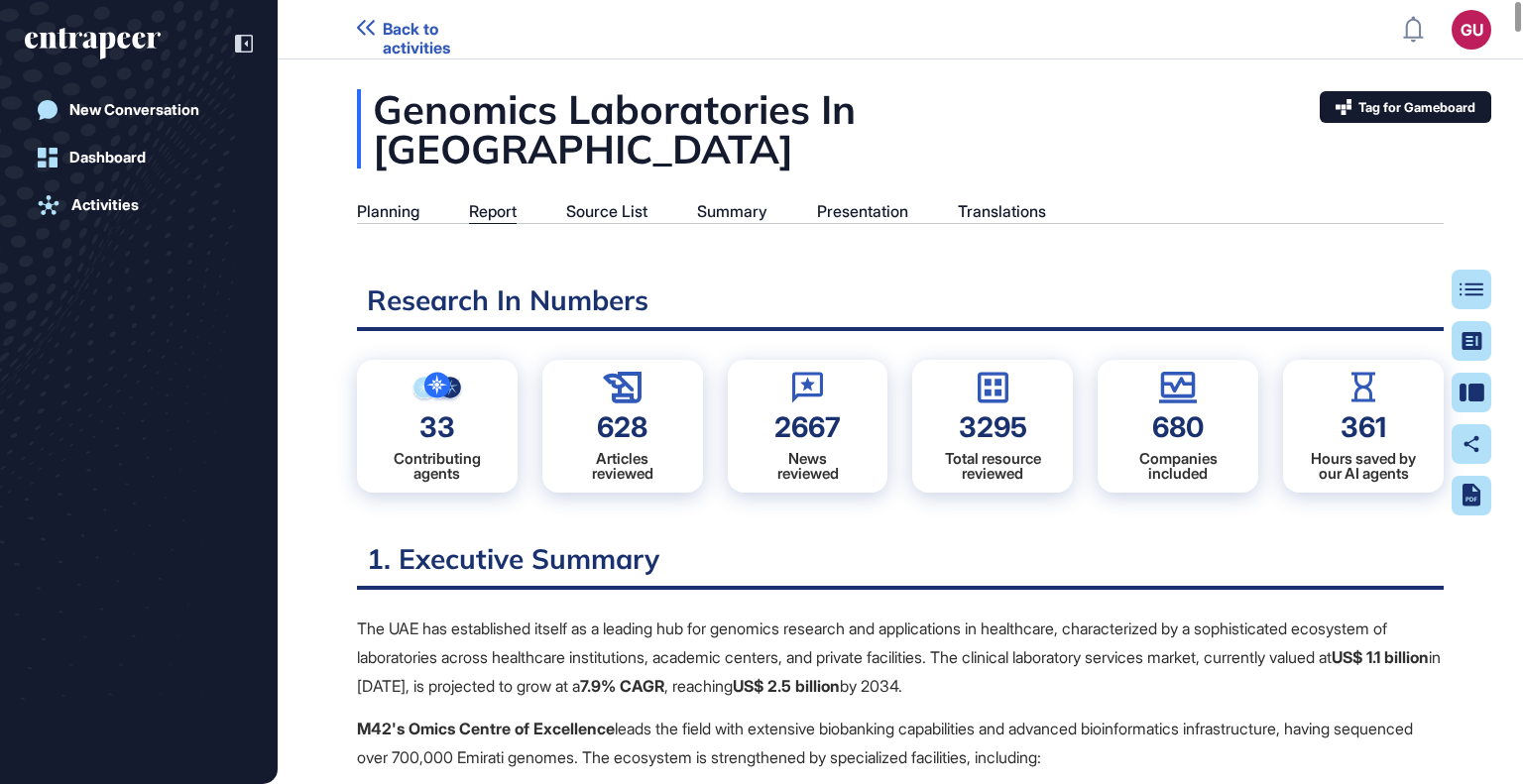 scroll, scrollTop: 9, scrollLeft: 0, axis: vertical 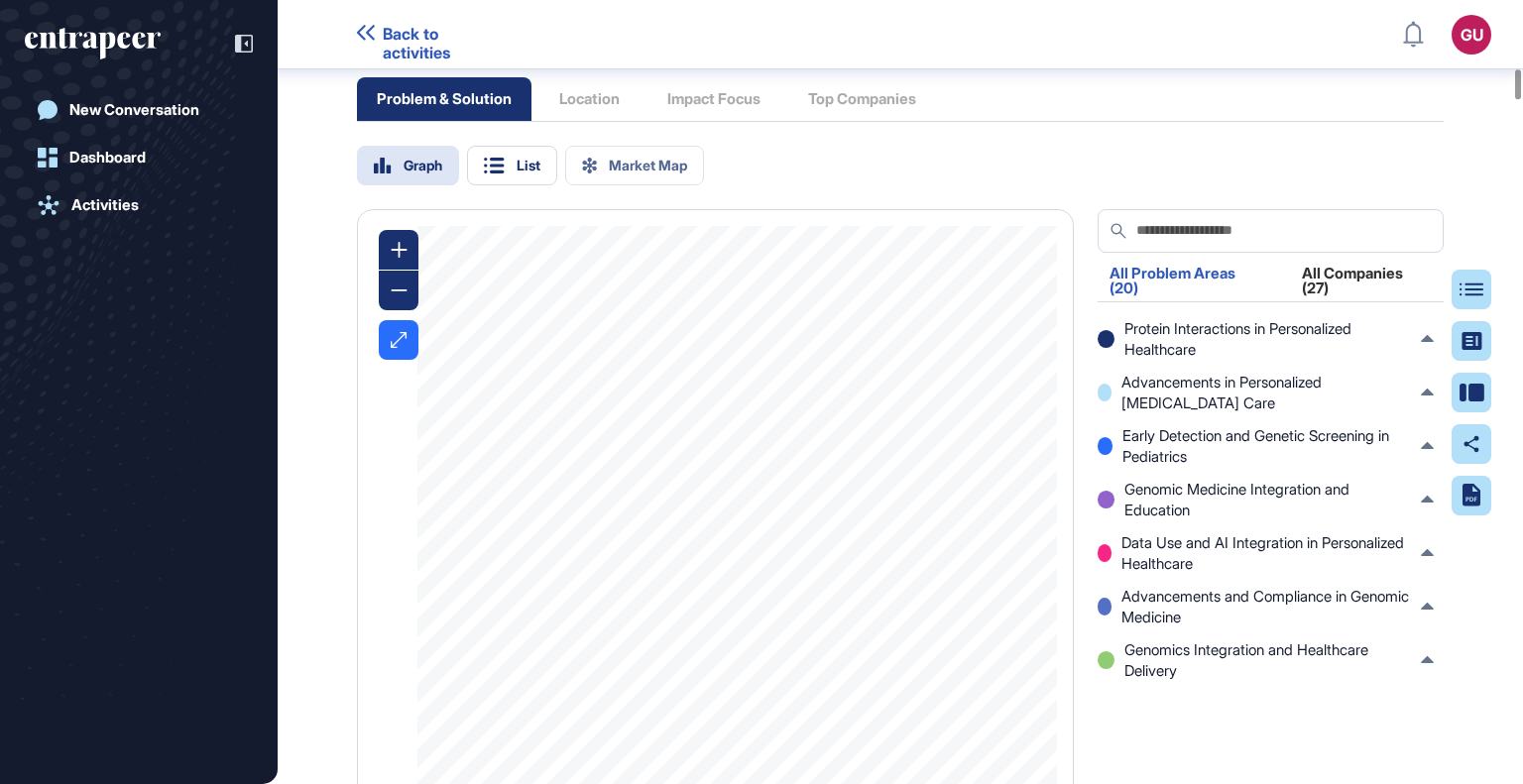 click 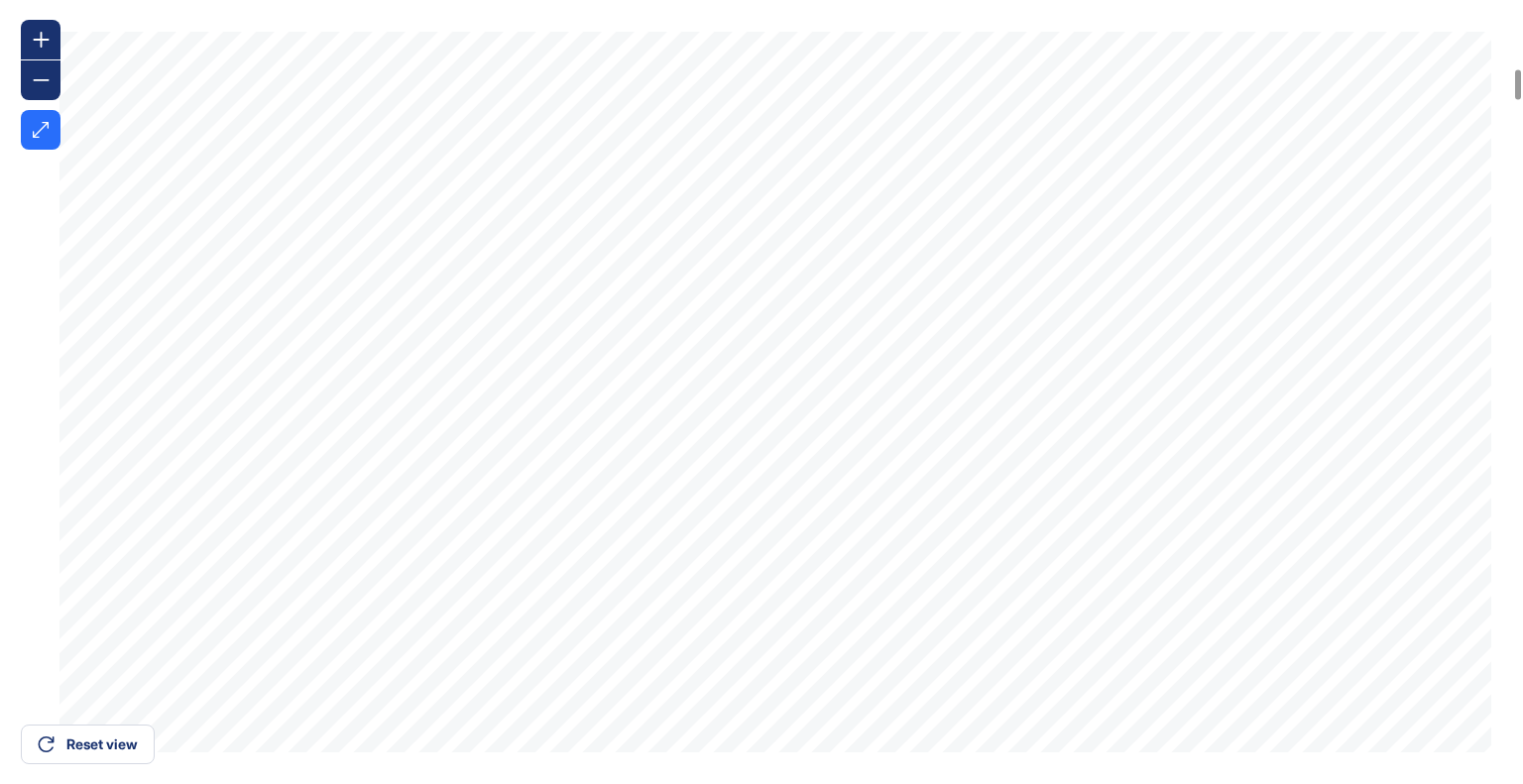 click 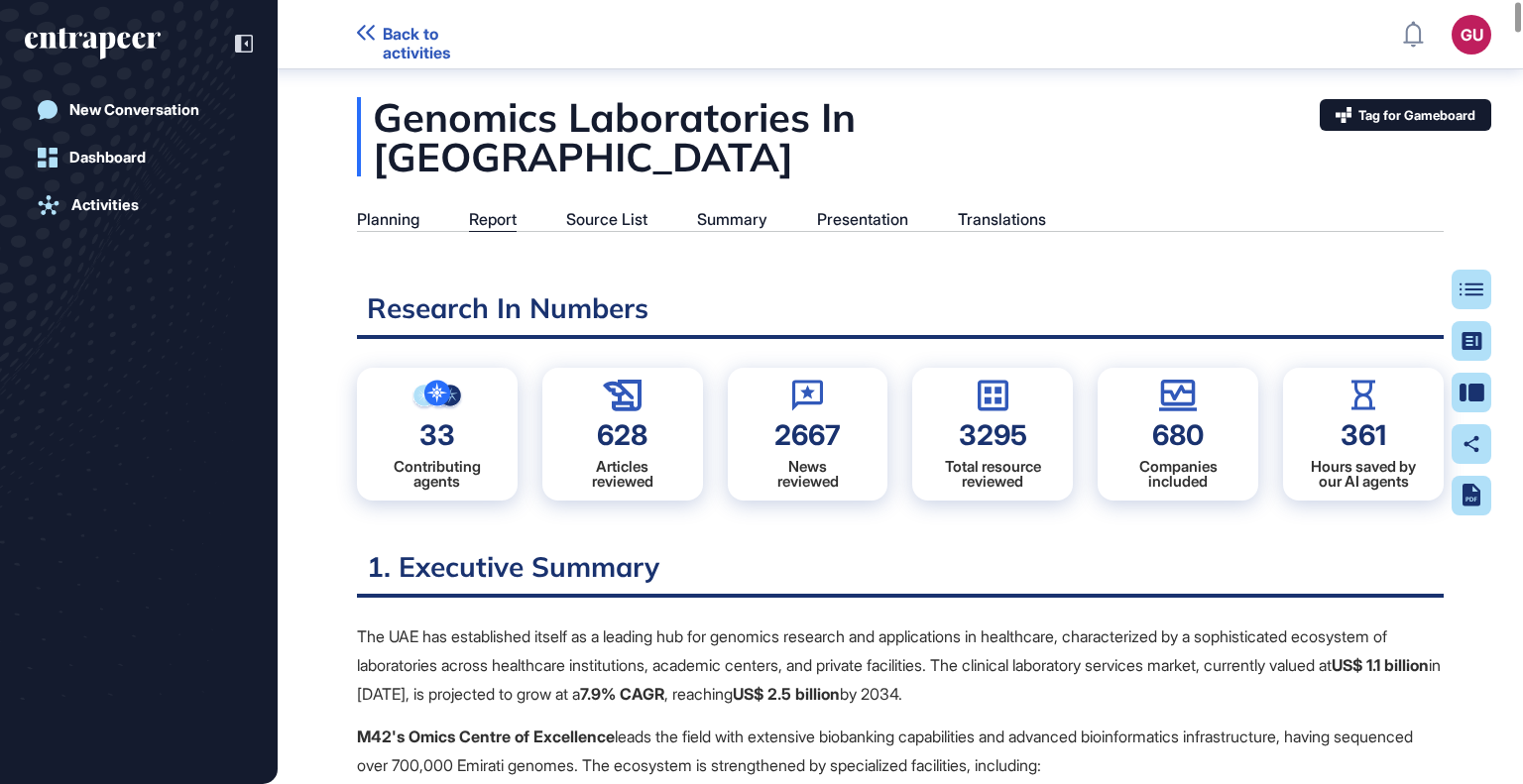 scroll, scrollTop: 0, scrollLeft: 0, axis: both 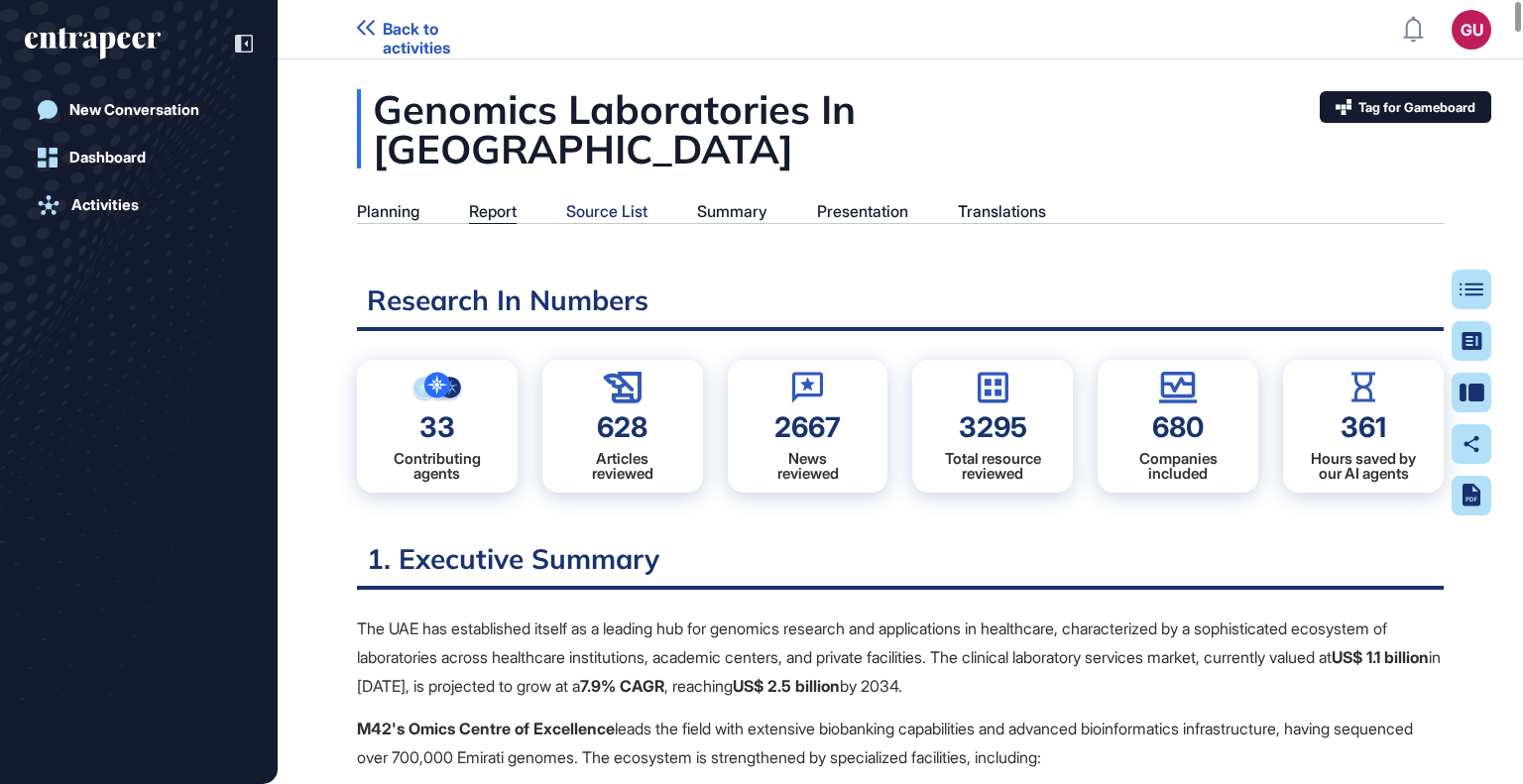 click on "Source List" at bounding box center (607, 211) 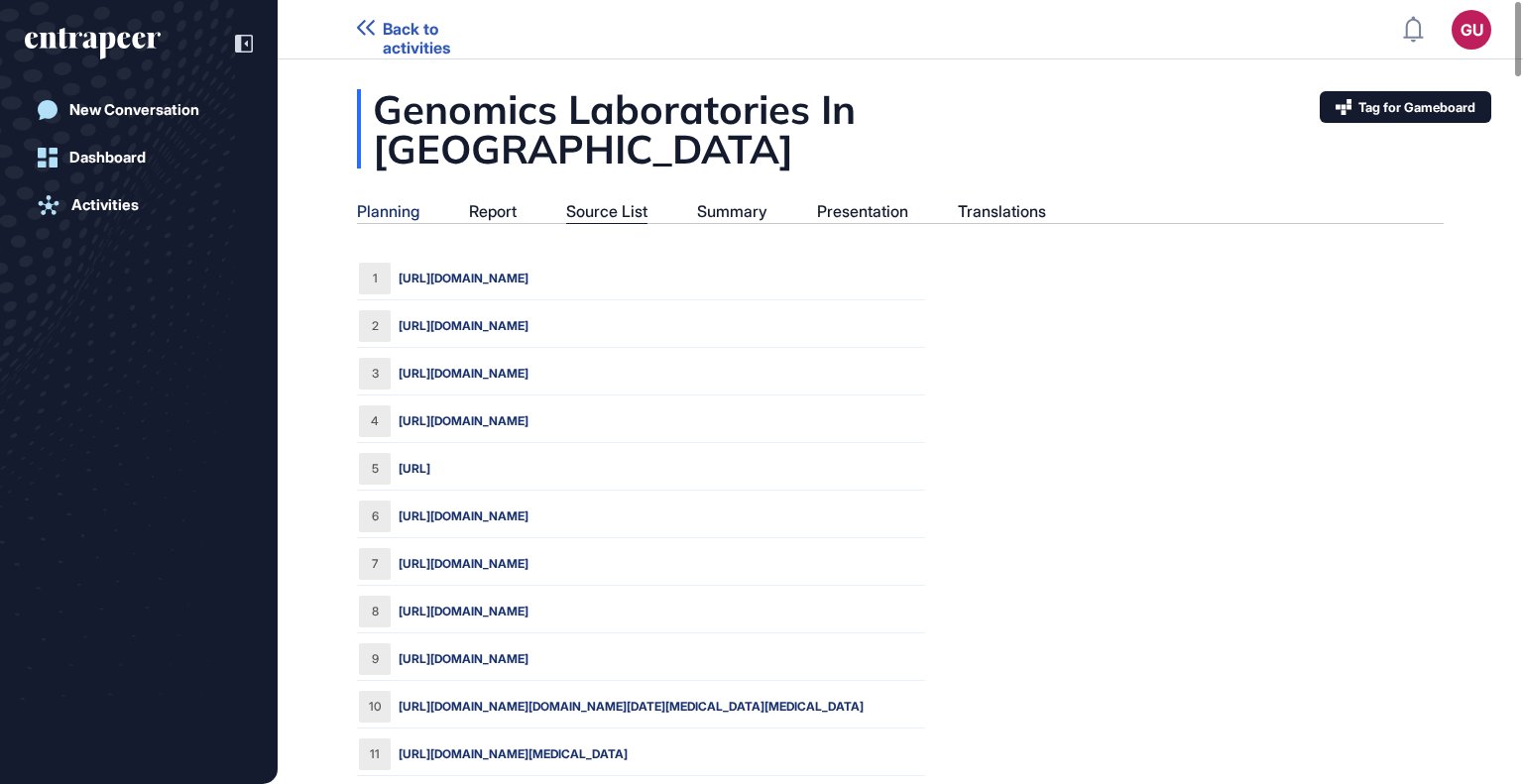 click on "Planning" at bounding box center (388, 211) 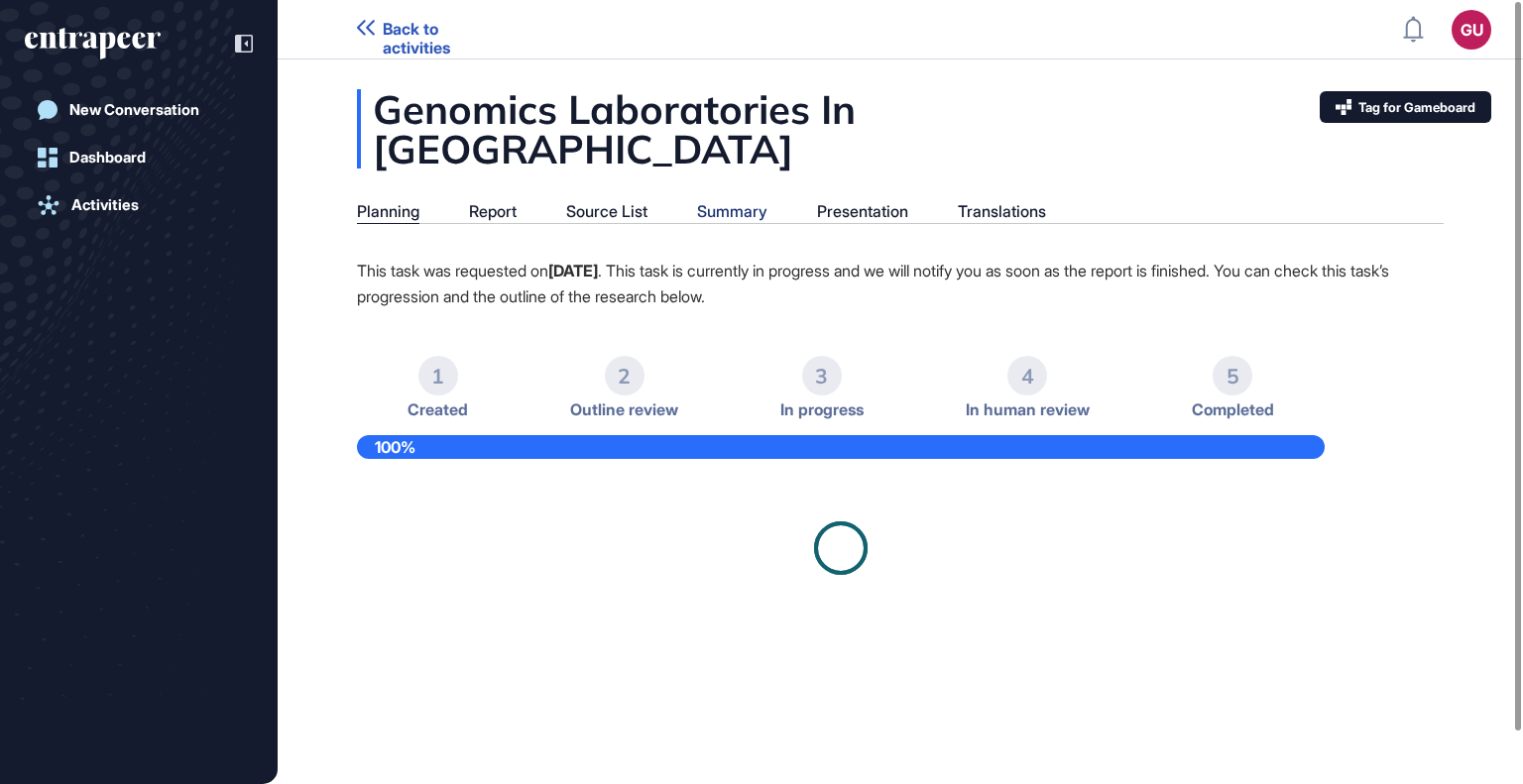 click on "Summary" at bounding box center [732, 211] 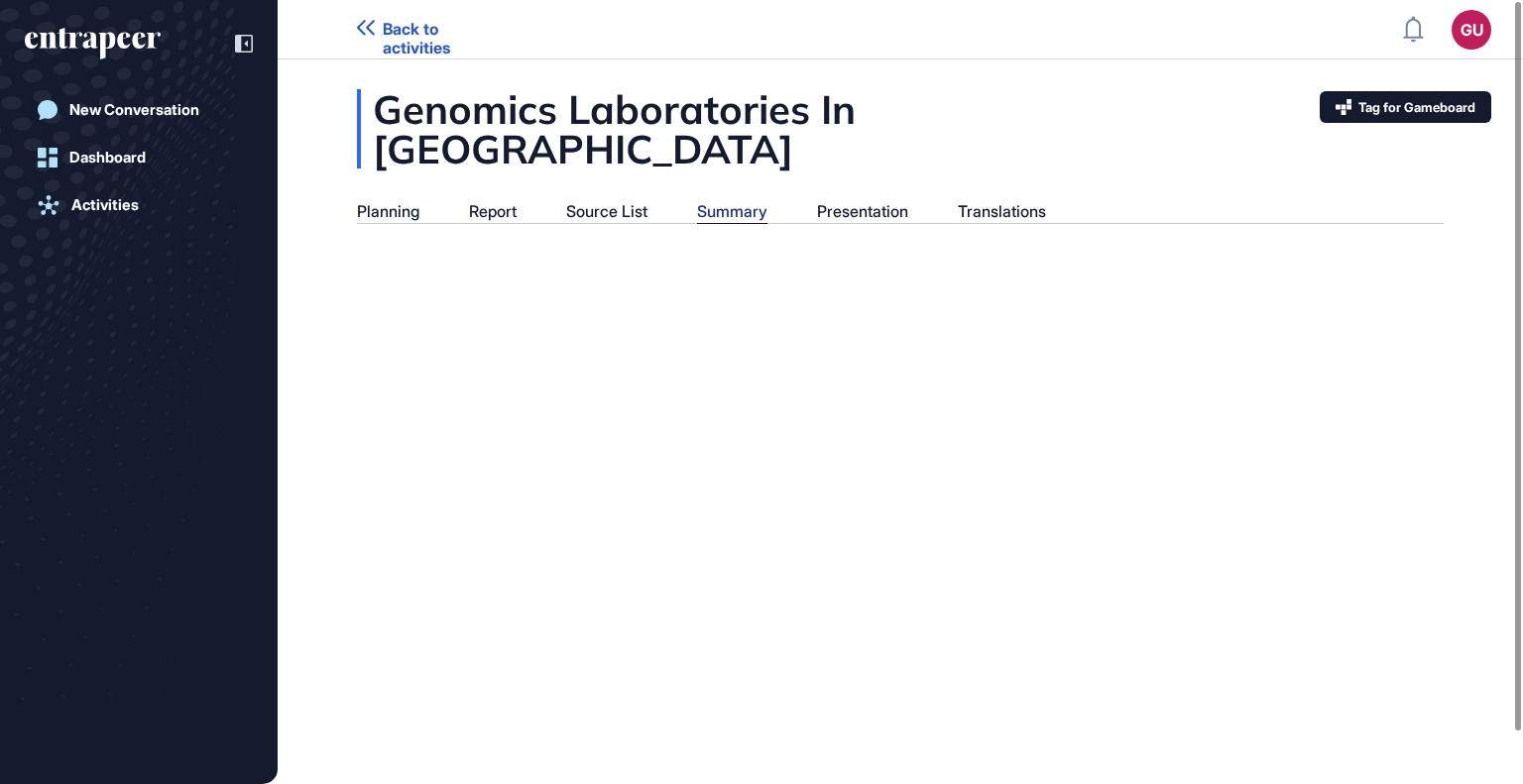 scroll, scrollTop: 685, scrollLeft: 5, axis: both 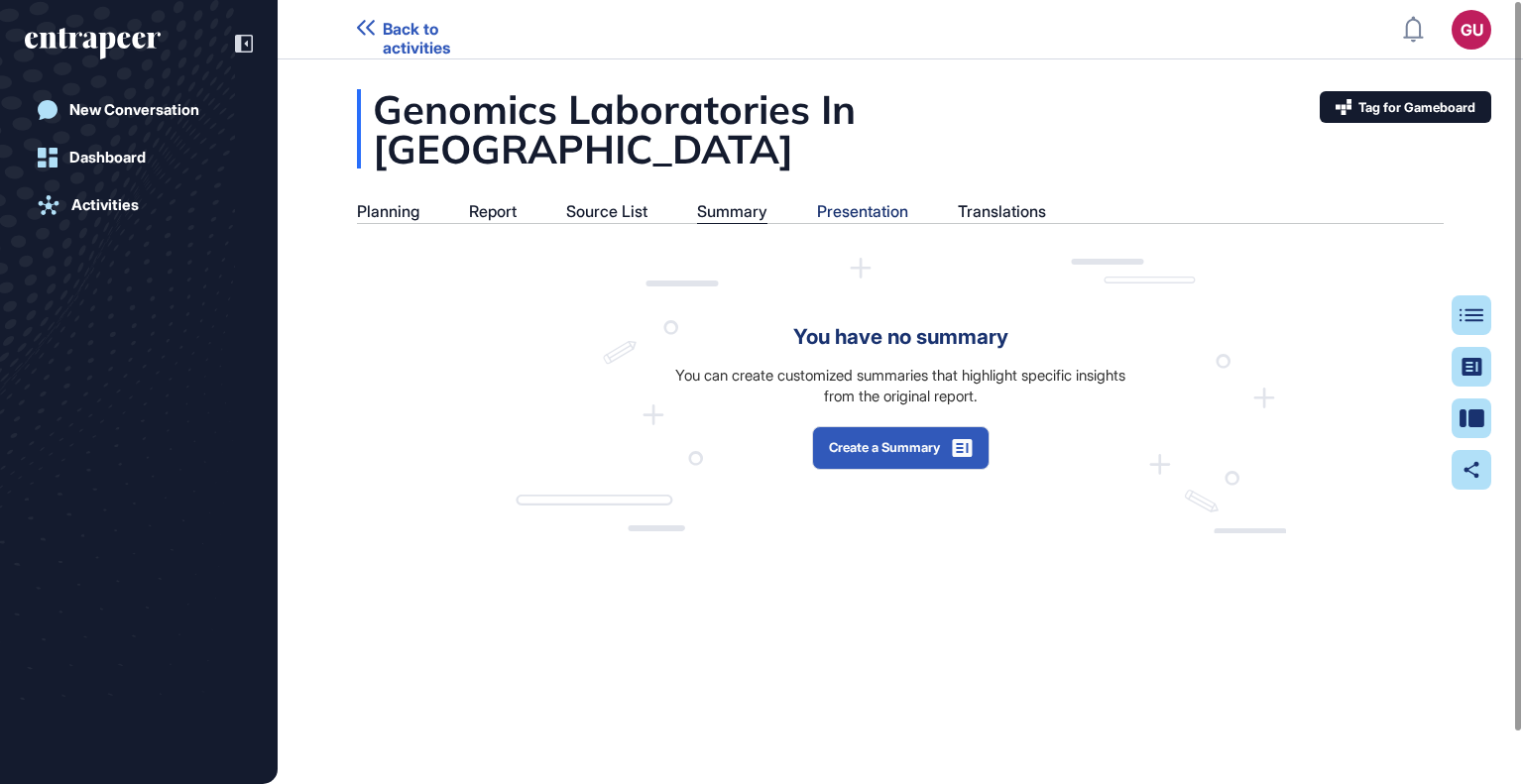 click on "Presentation" at bounding box center [863, 211] 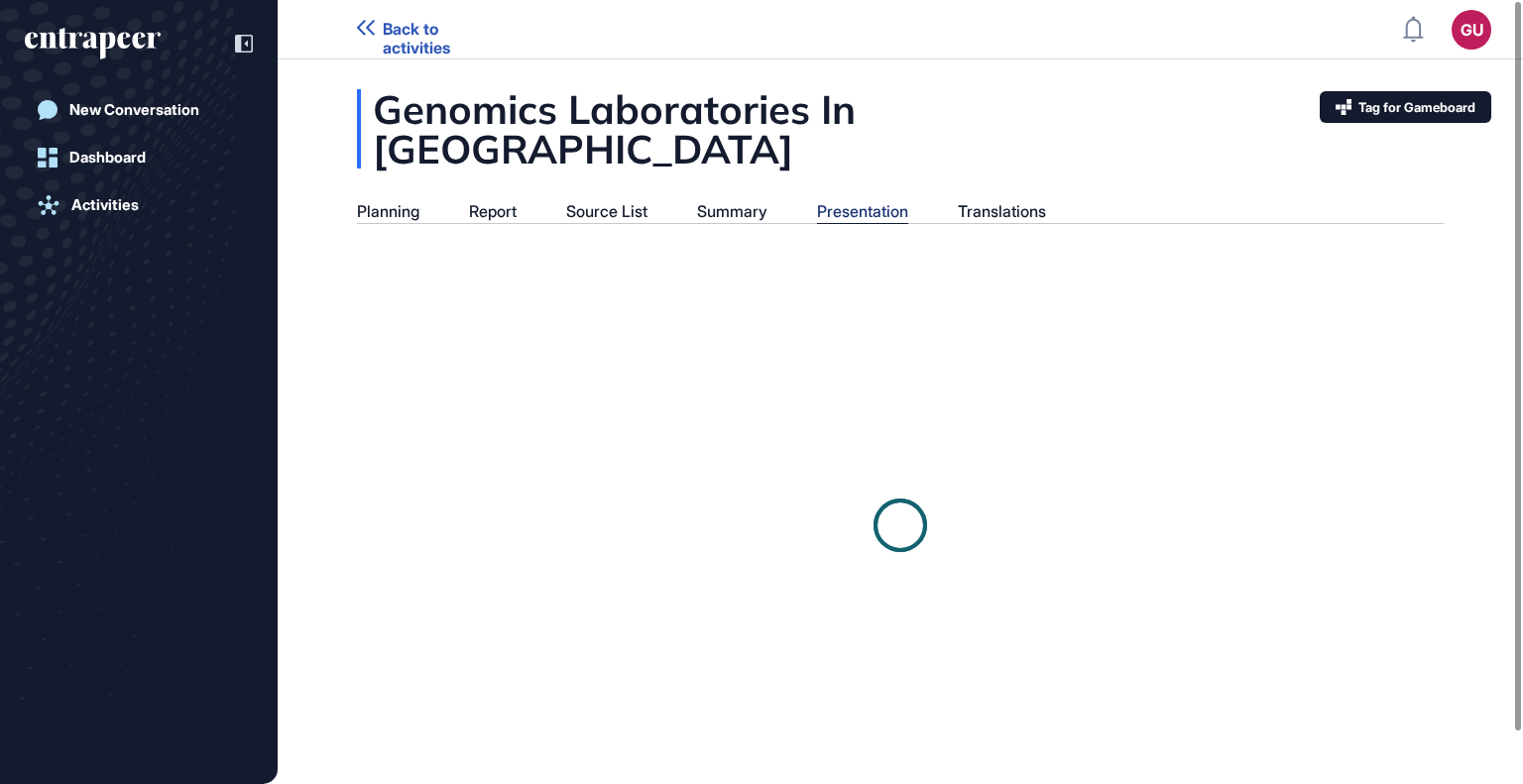 scroll, scrollTop: 685, scrollLeft: 5, axis: both 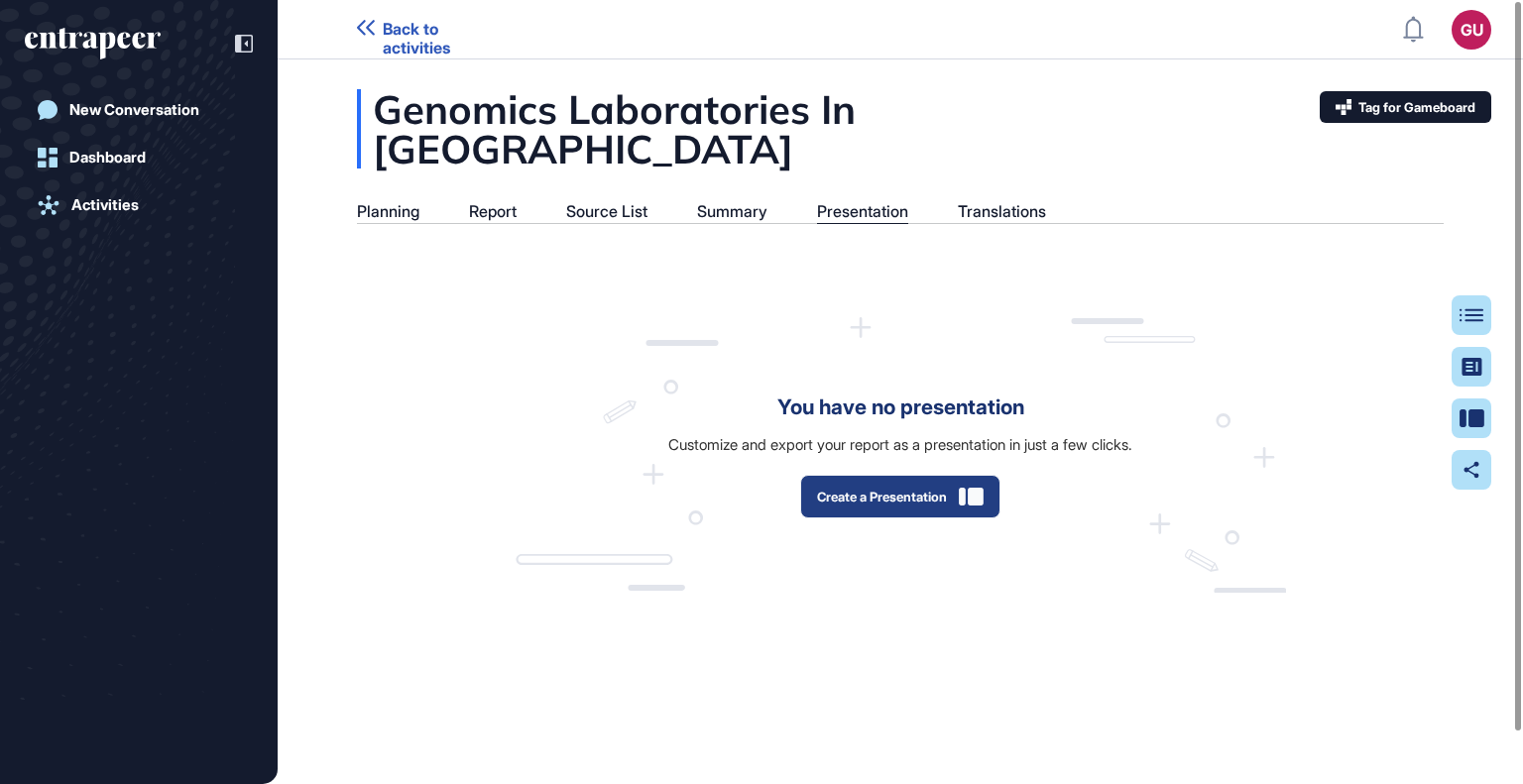 click on "Create a Presentation" at bounding box center (900, 497) 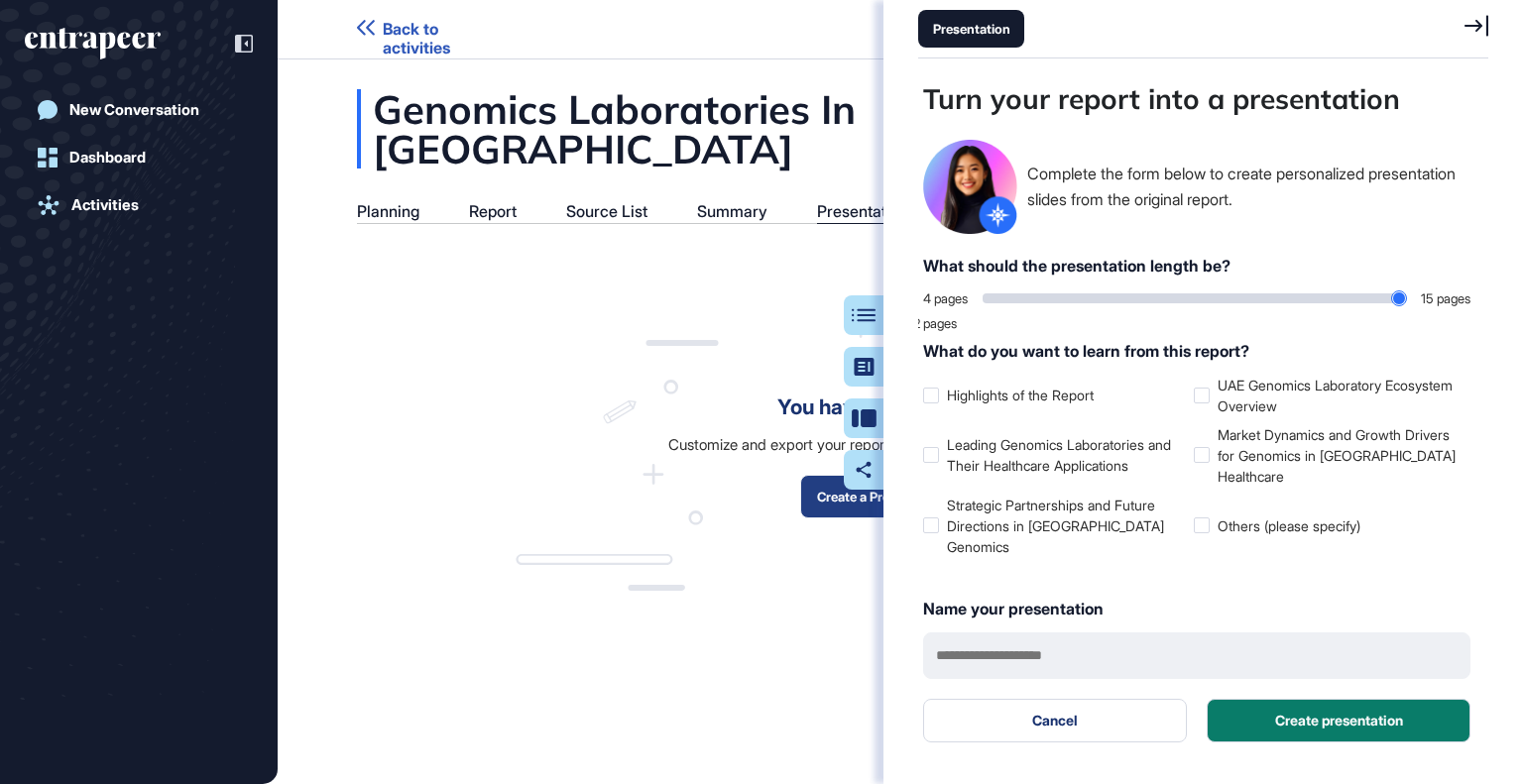 scroll, scrollTop: 685, scrollLeft: 575, axis: both 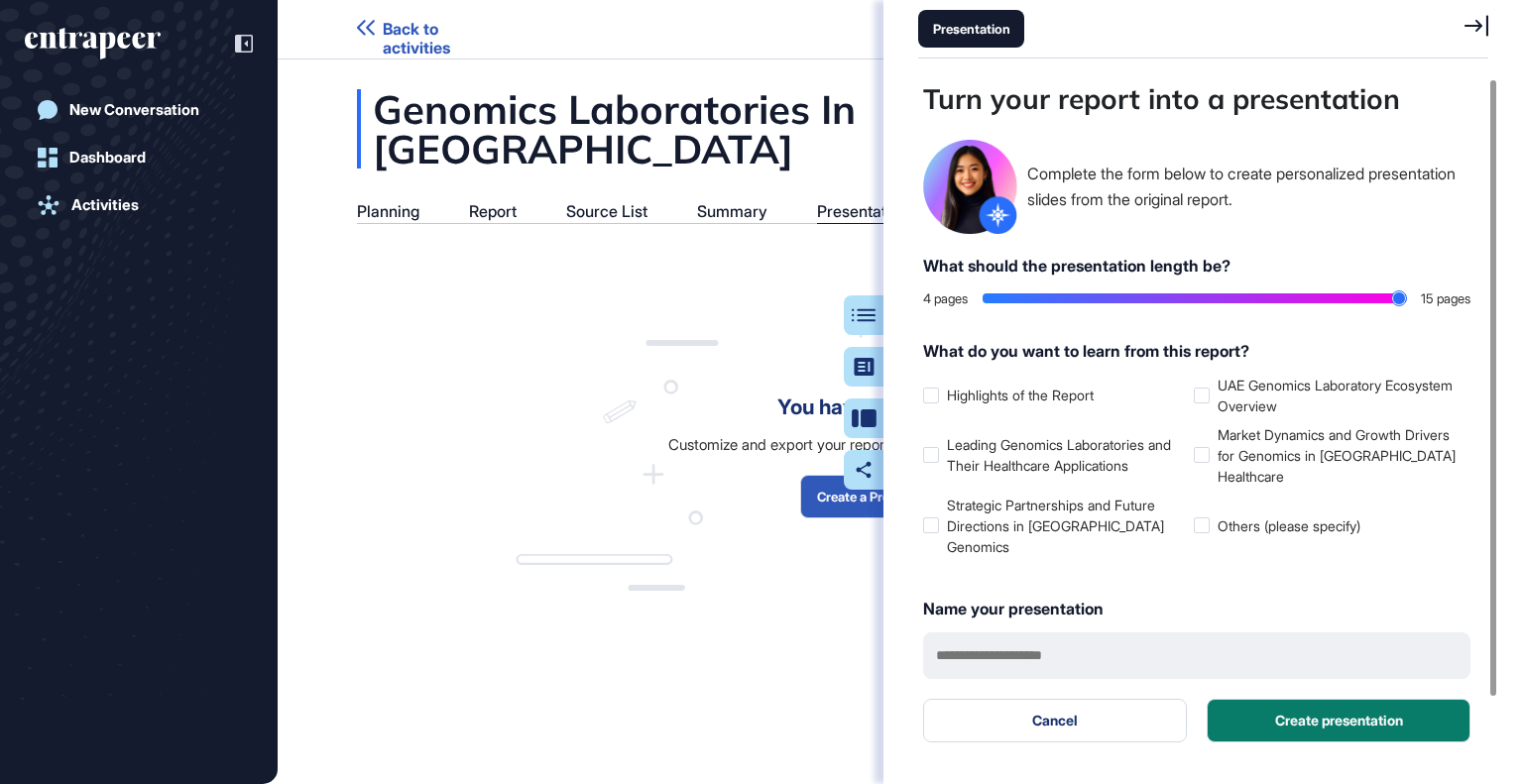 drag, startPoint x: 1081, startPoint y: 285, endPoint x: 1436, endPoint y: 289, distance: 355.02253 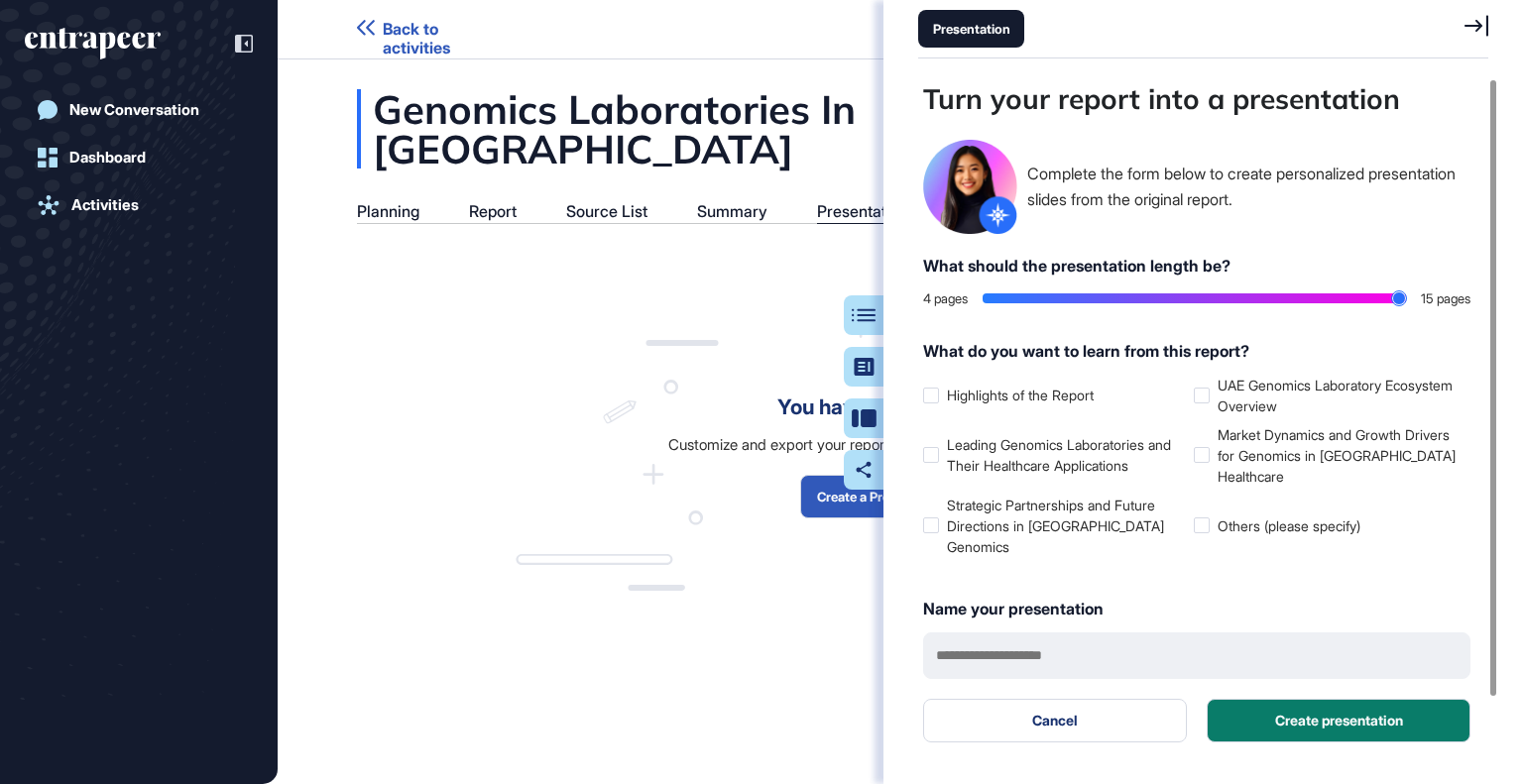 type on "**" 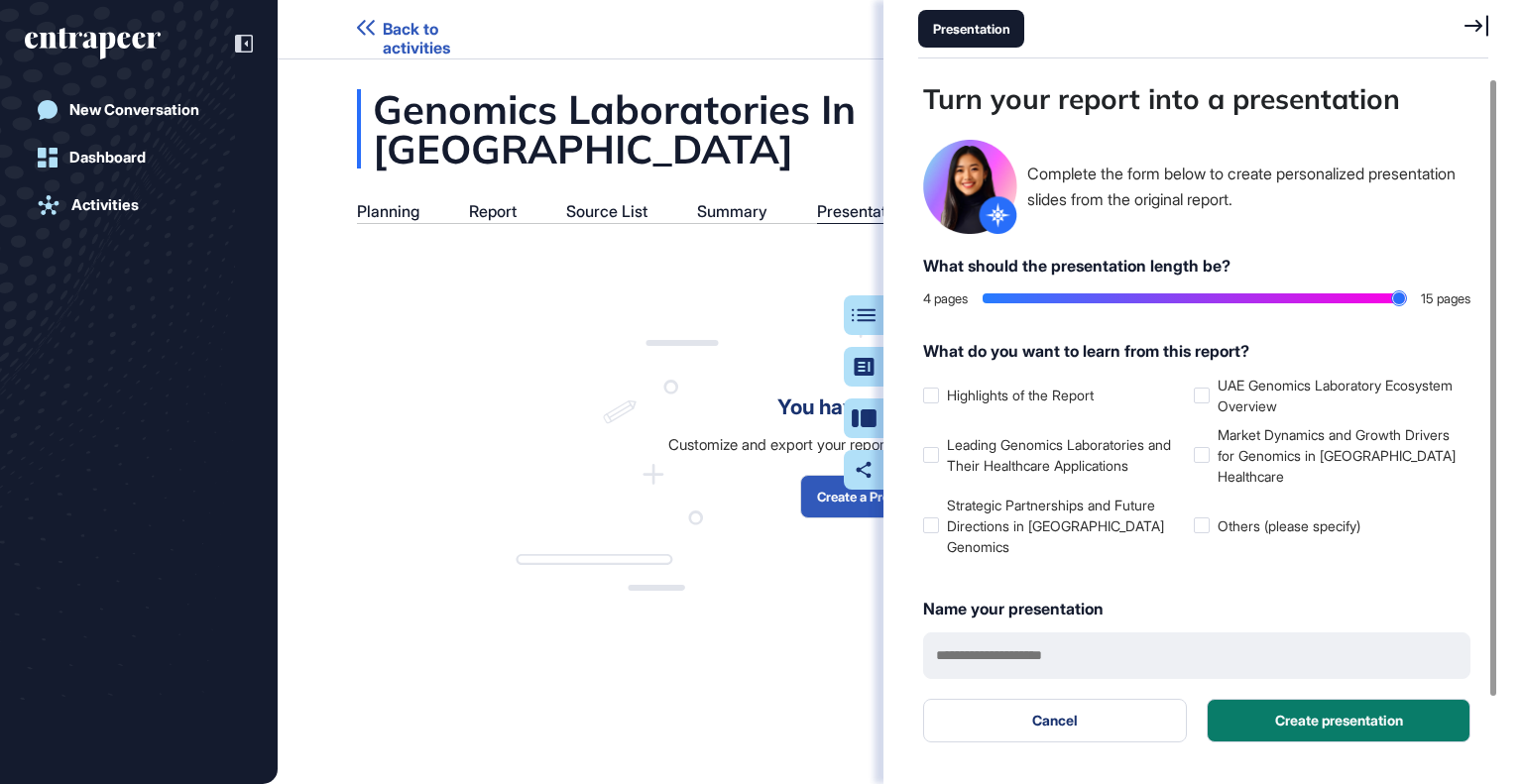 click at bounding box center (1194, 298) 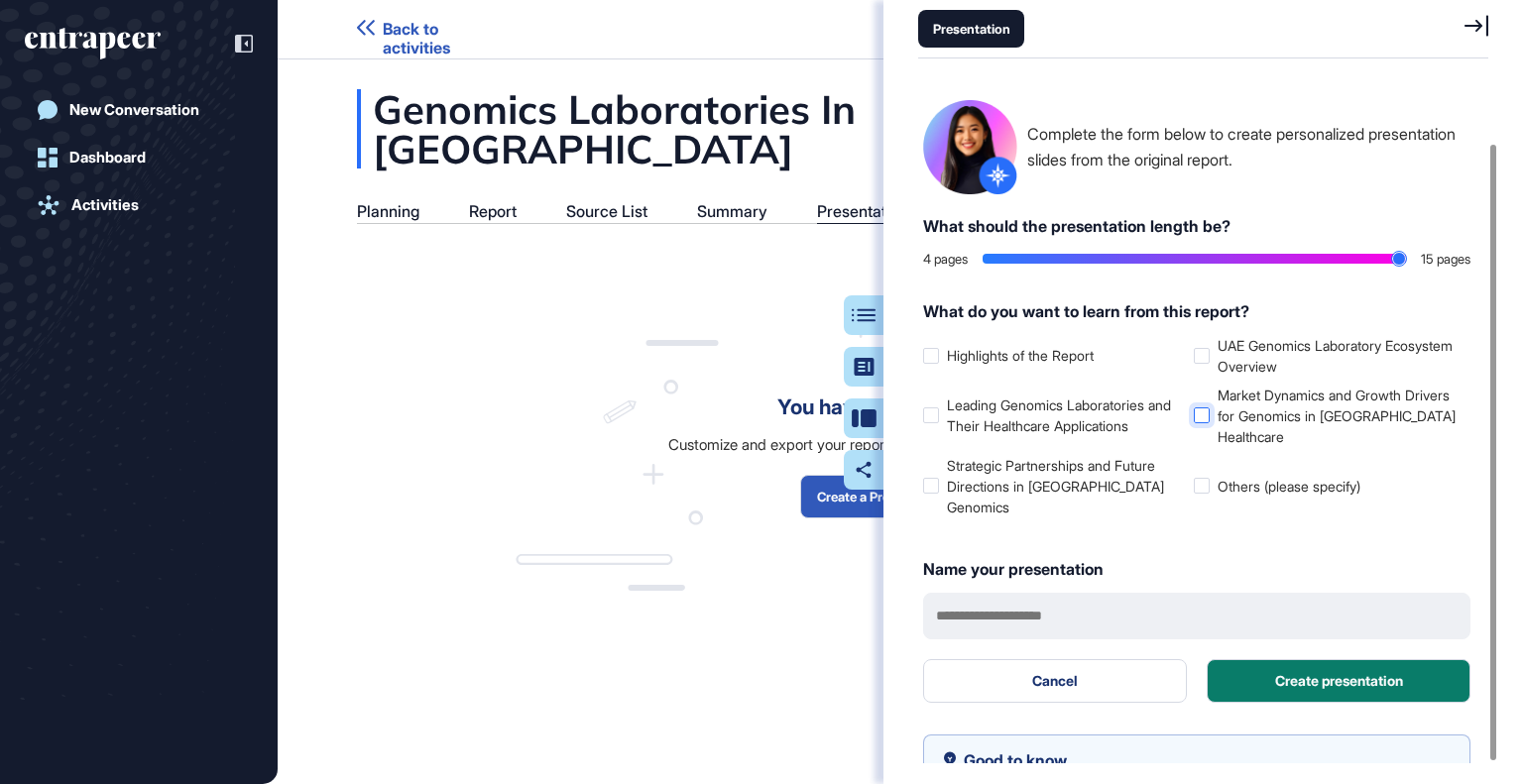 scroll, scrollTop: 71, scrollLeft: 0, axis: vertical 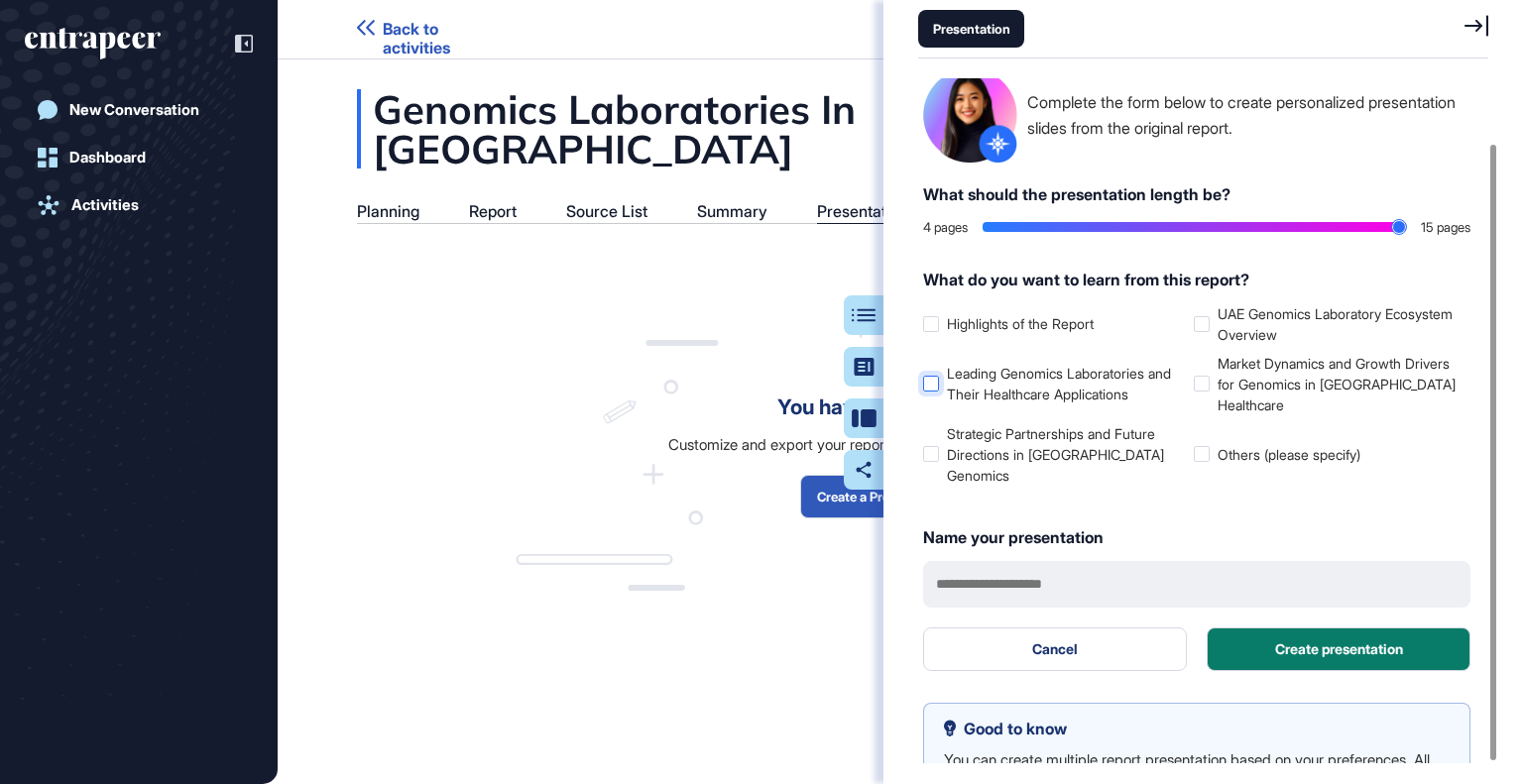click on "Leading Genomics Laboratories and Their Healthcare Applications" at bounding box center [1054, 384] 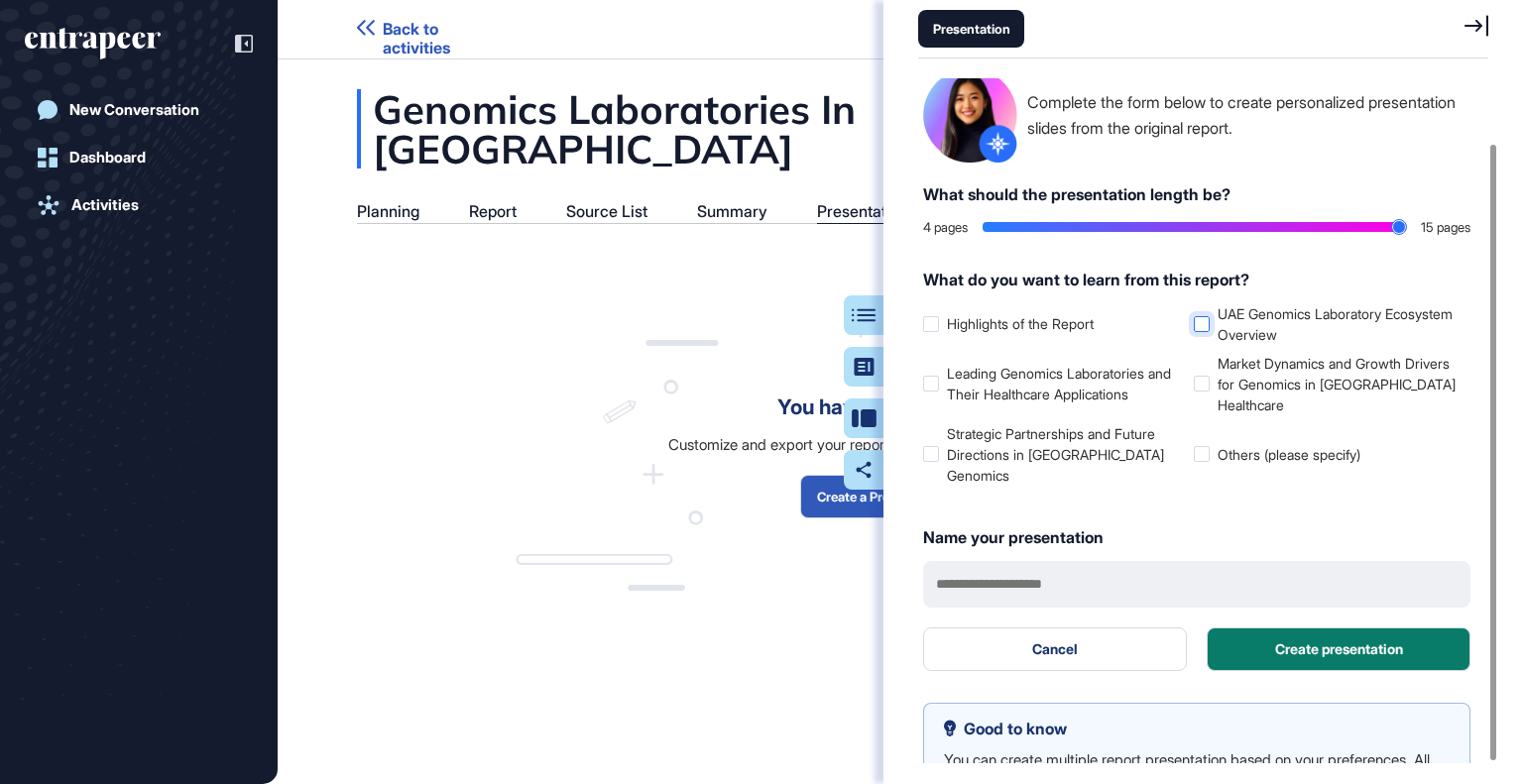 click at bounding box center [1202, 324] 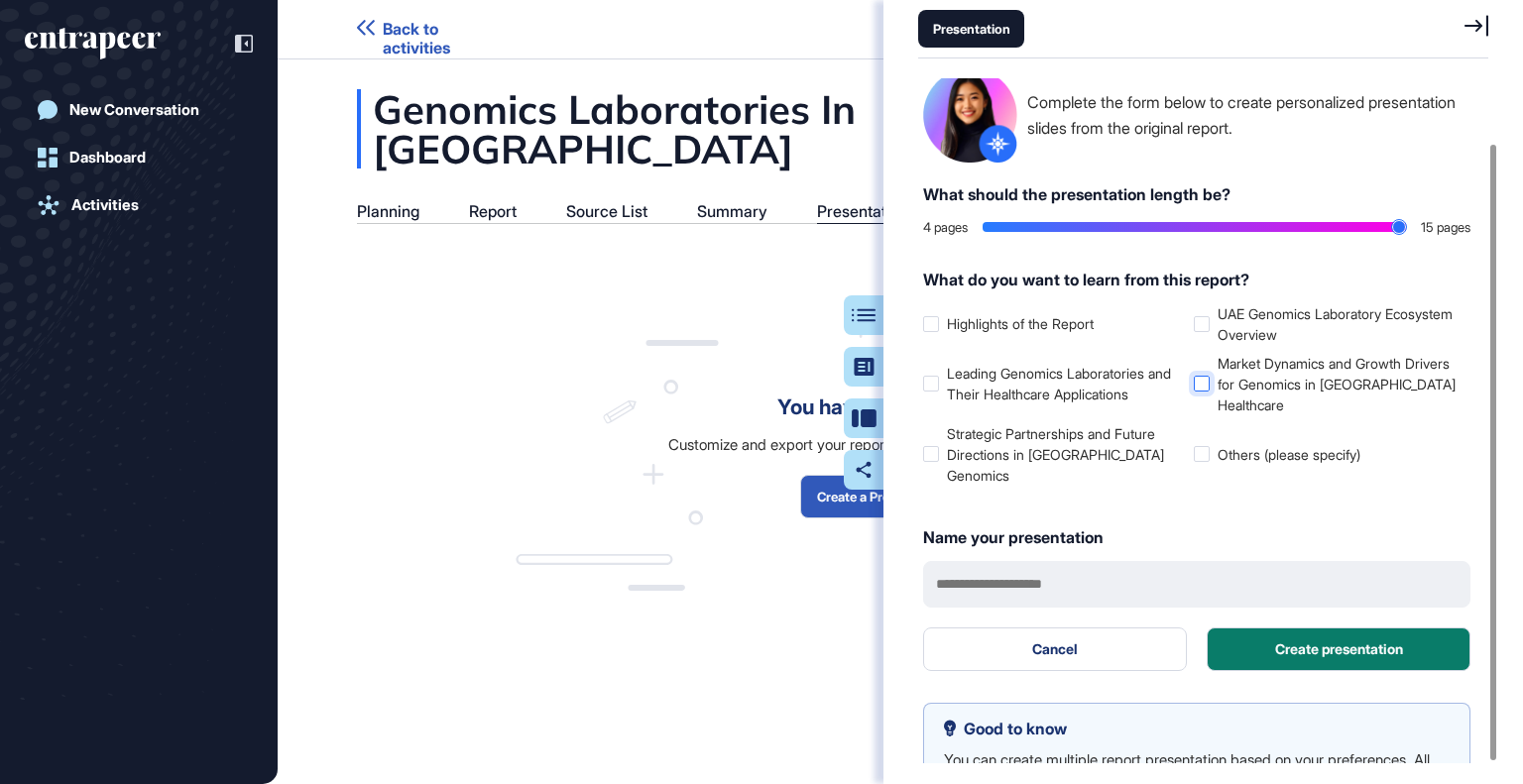 click on "Market Dynamics and Growth Drivers for Genomics in [GEOGRAPHIC_DATA] Healthcare" at bounding box center [1325, 384] 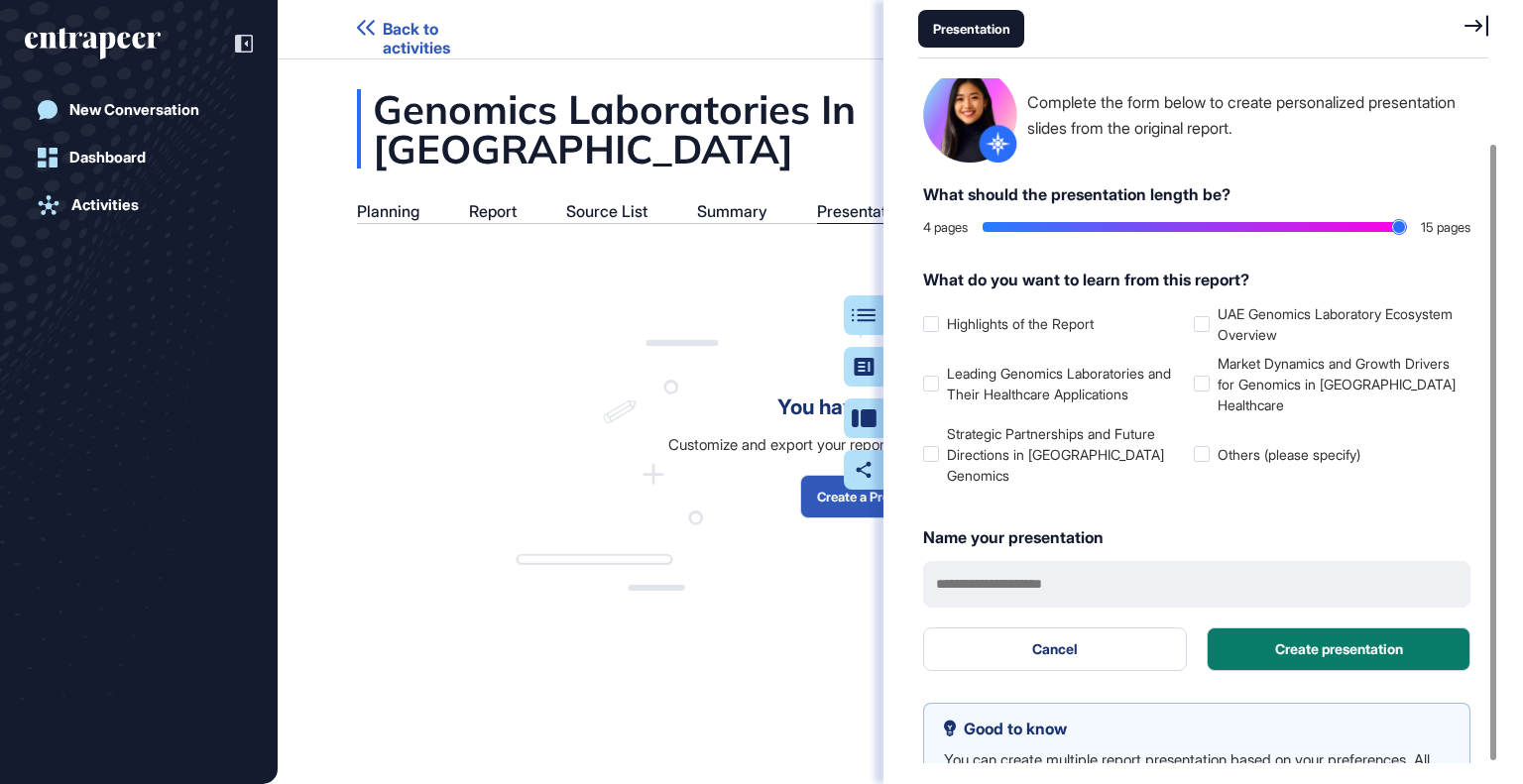 click on "Highlights of the Report UAE Genomics Laboratory Ecosystem Overview Leading Genomics Laboratories and Their Healthcare Applications Market Dynamics and Growth Drivers for Genomics in [GEOGRAPHIC_DATA] Healthcare Strategic Partnerships and Future Directions in [GEOGRAPHIC_DATA] Genomics Others (please specify)" at bounding box center [1197, 394] 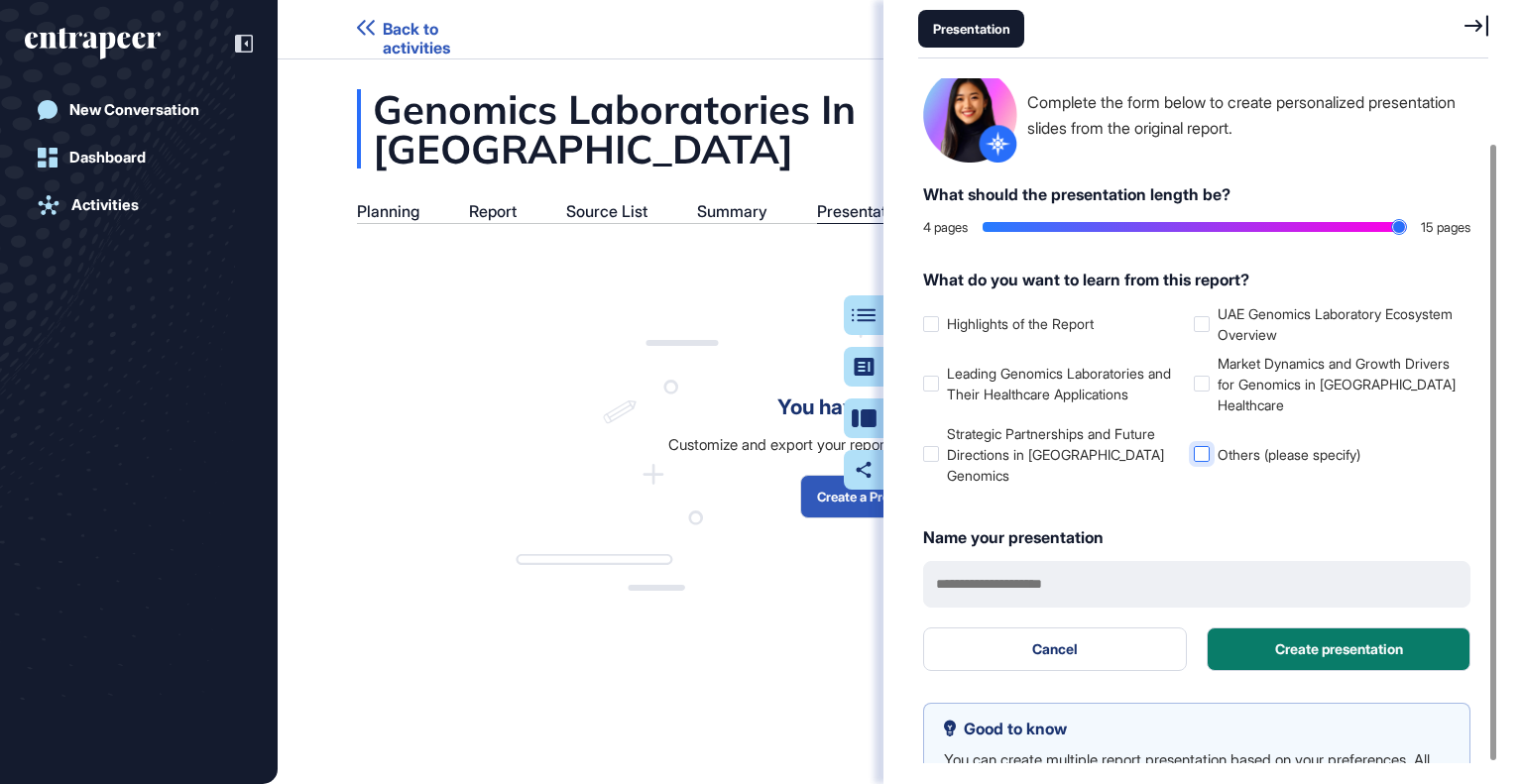 click at bounding box center [1202, 454] 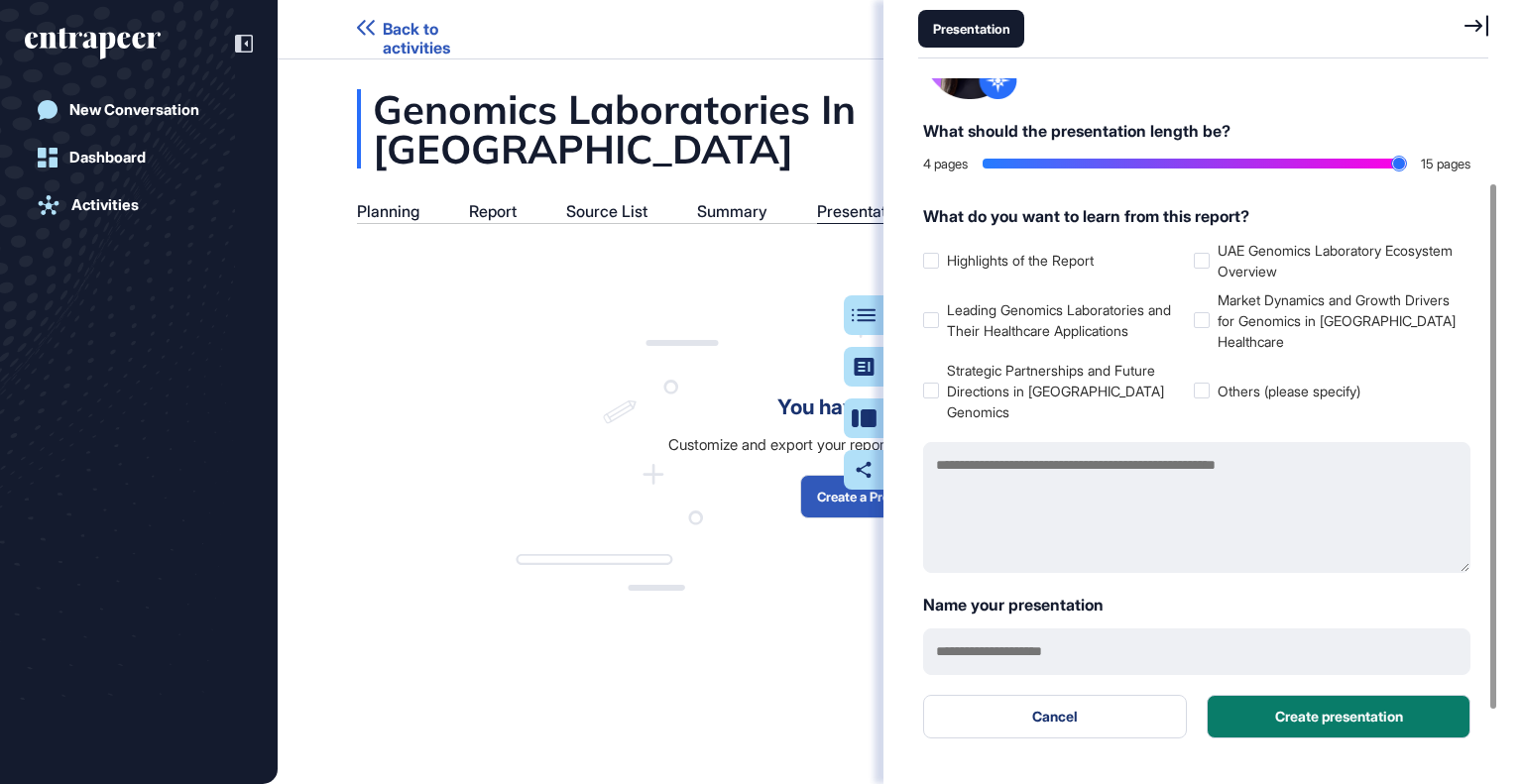 scroll, scrollTop: 202, scrollLeft: 0, axis: vertical 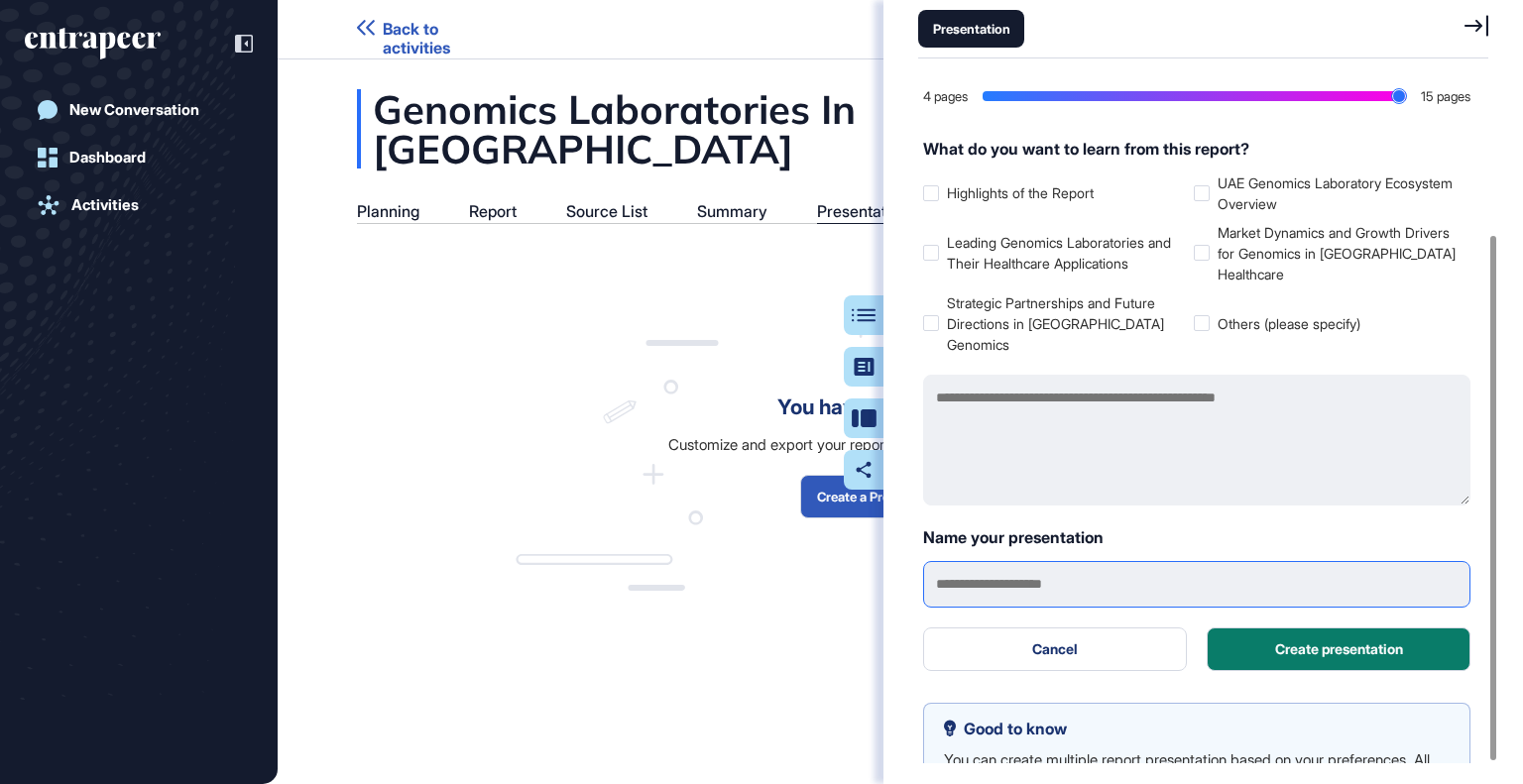 click at bounding box center (1197, 584) 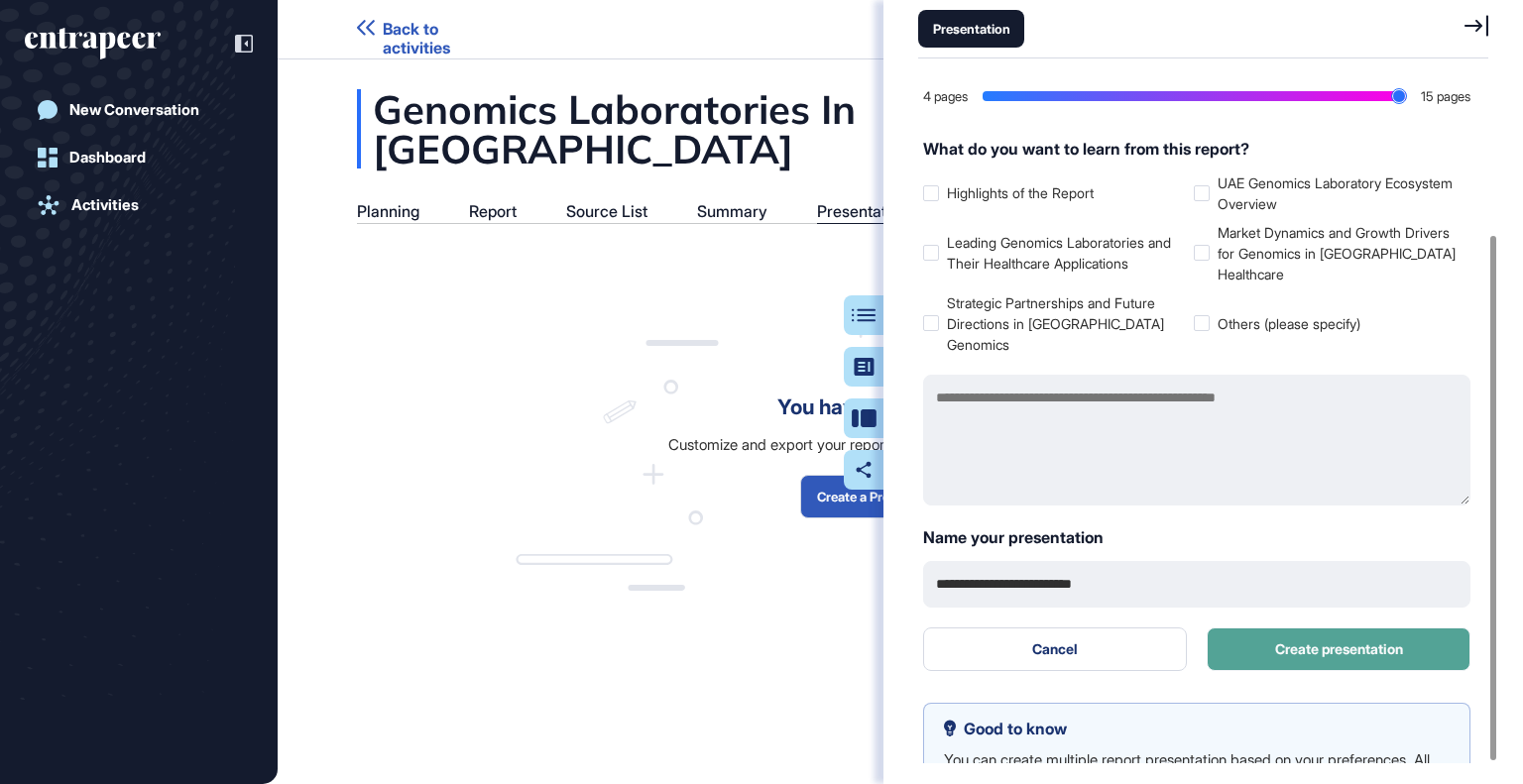 type on "**********" 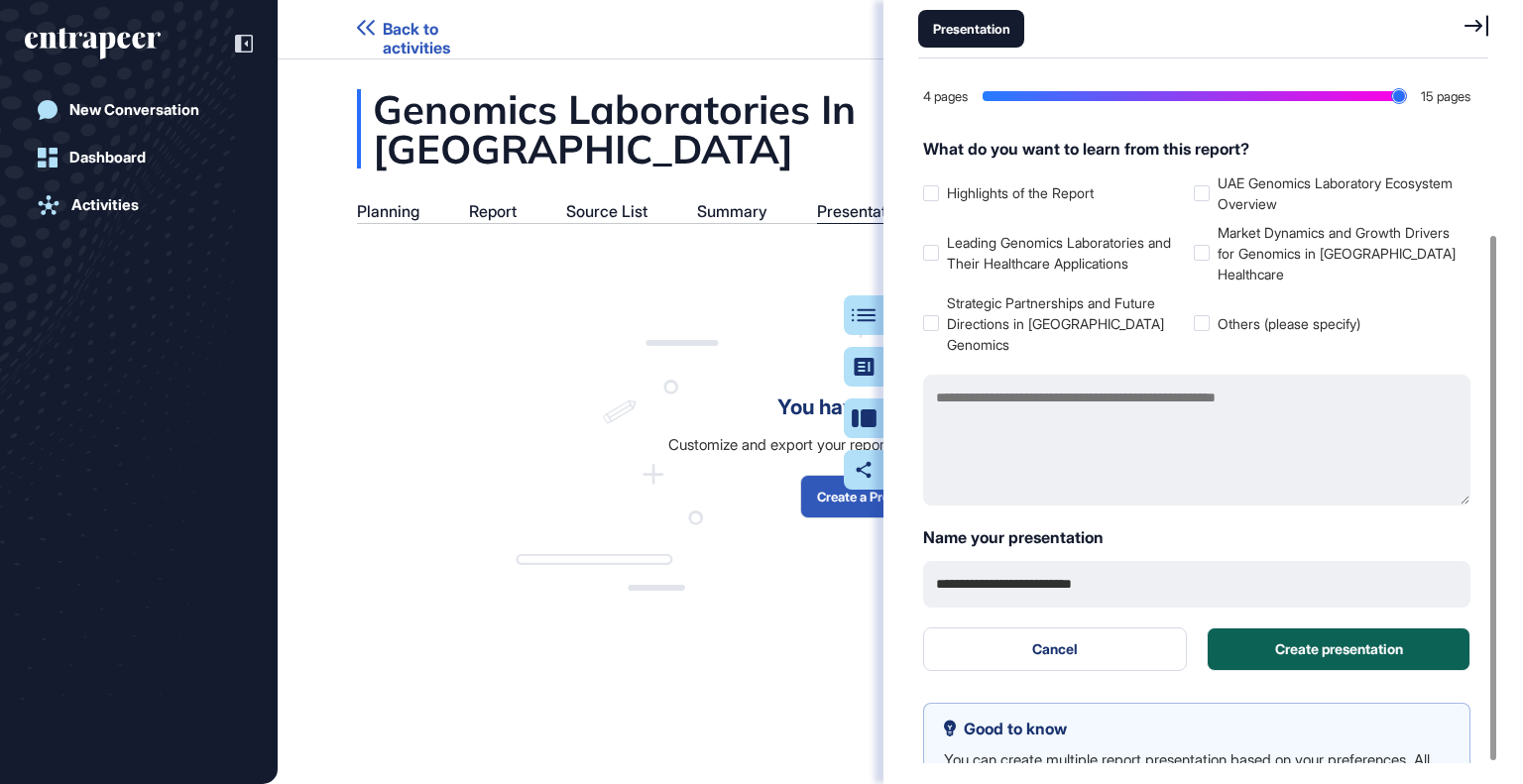 click on "Create presentation" at bounding box center (1339, 649) 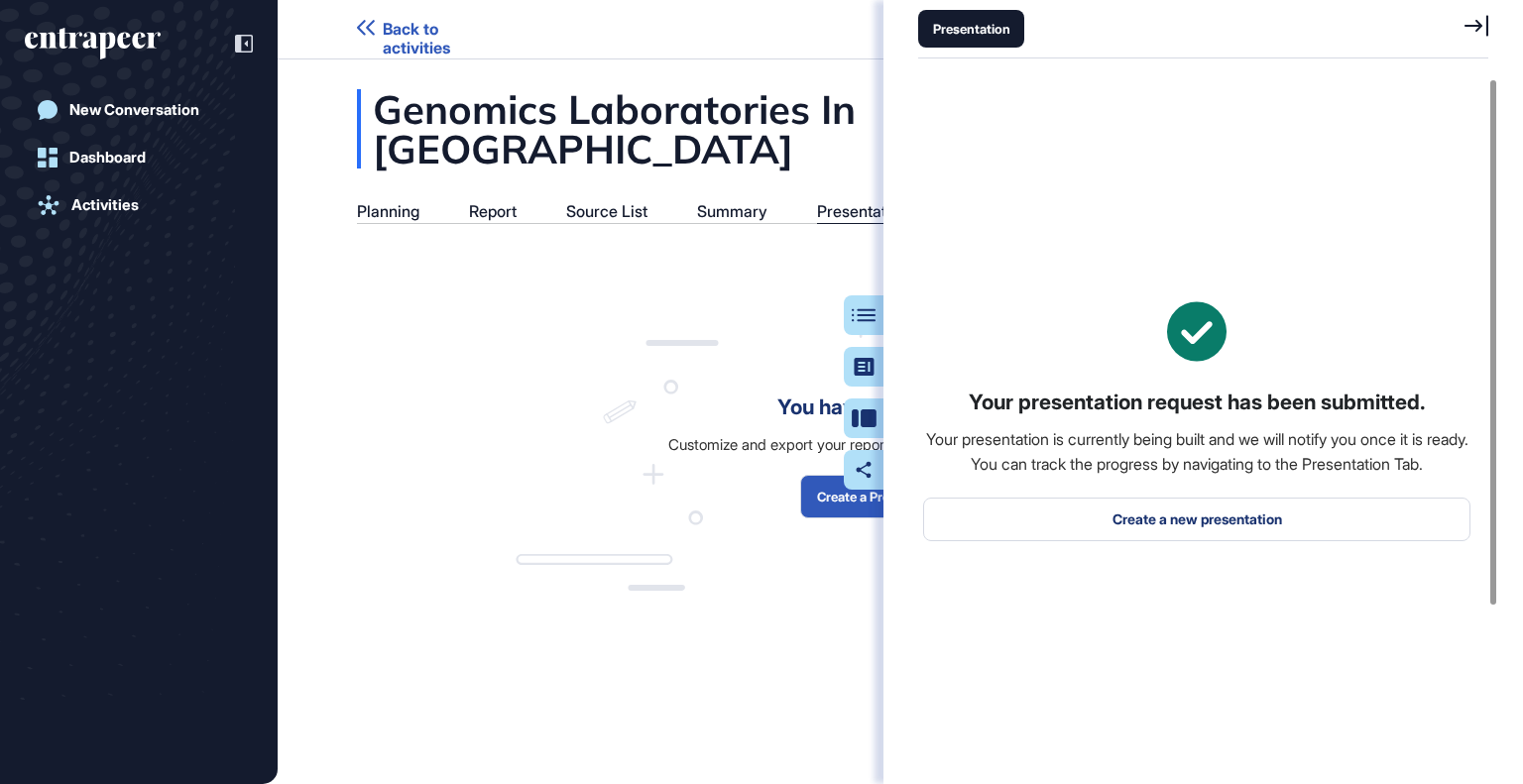 scroll, scrollTop: 0, scrollLeft: 0, axis: both 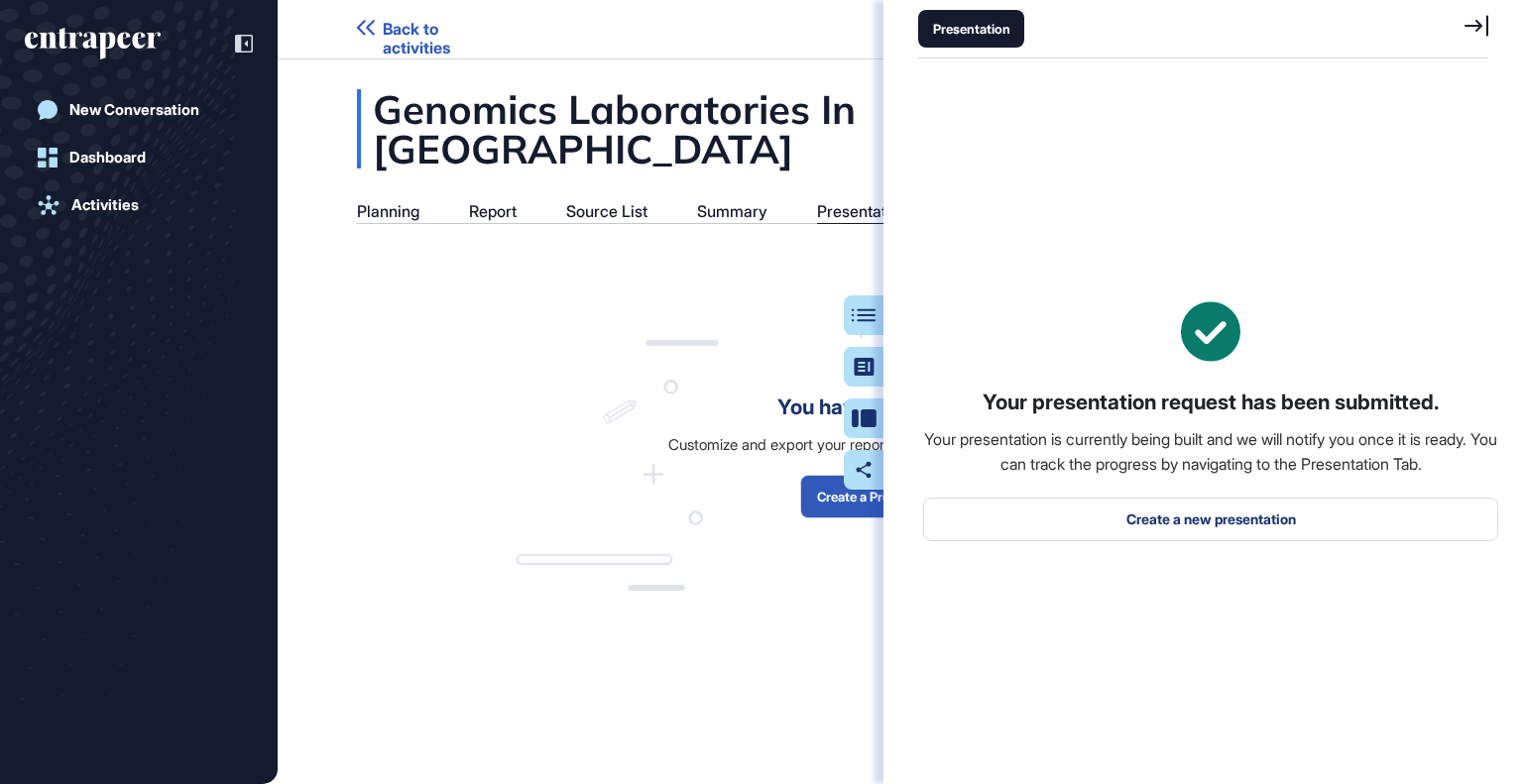 click 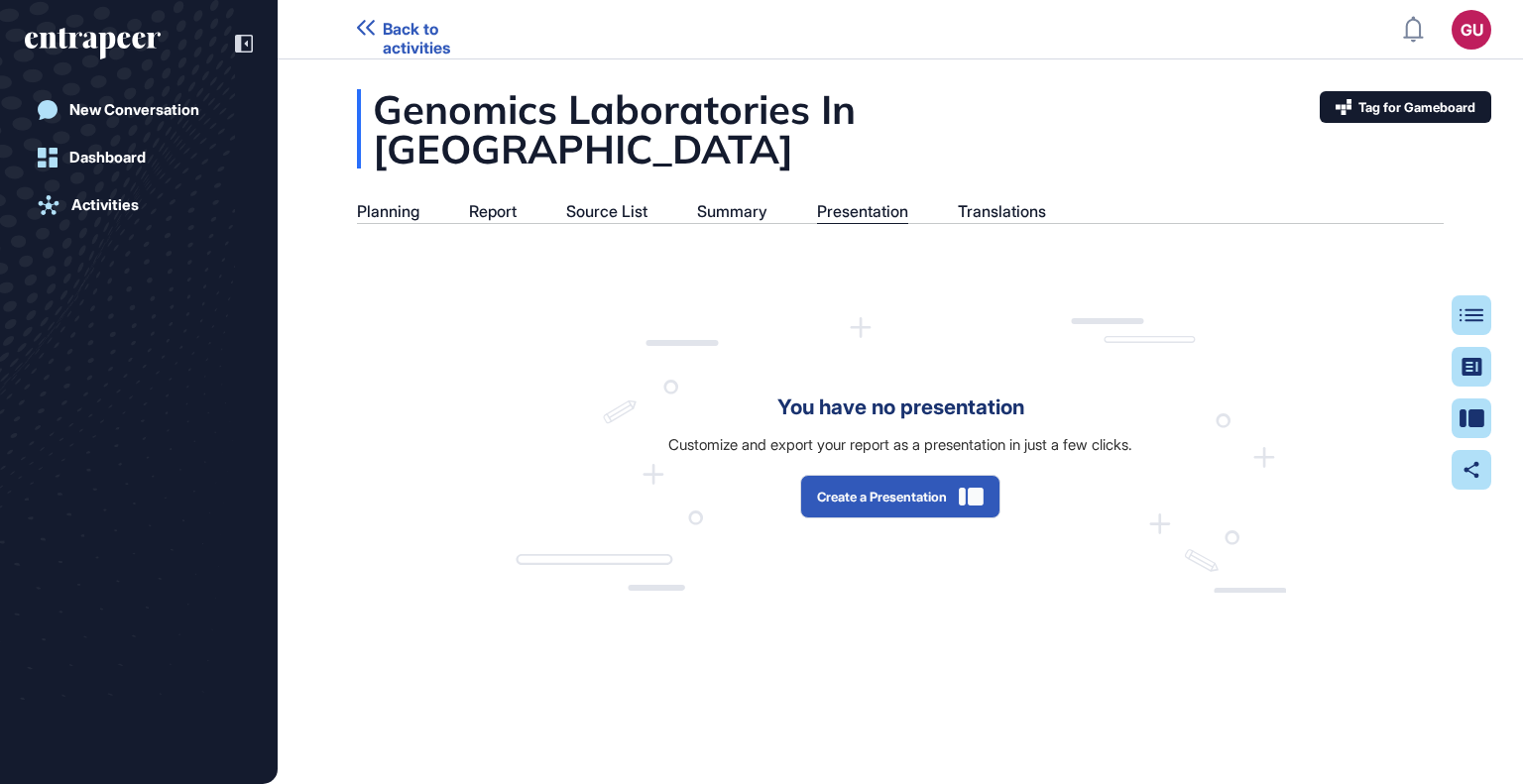 scroll, scrollTop: 685, scrollLeft: 5, axis: both 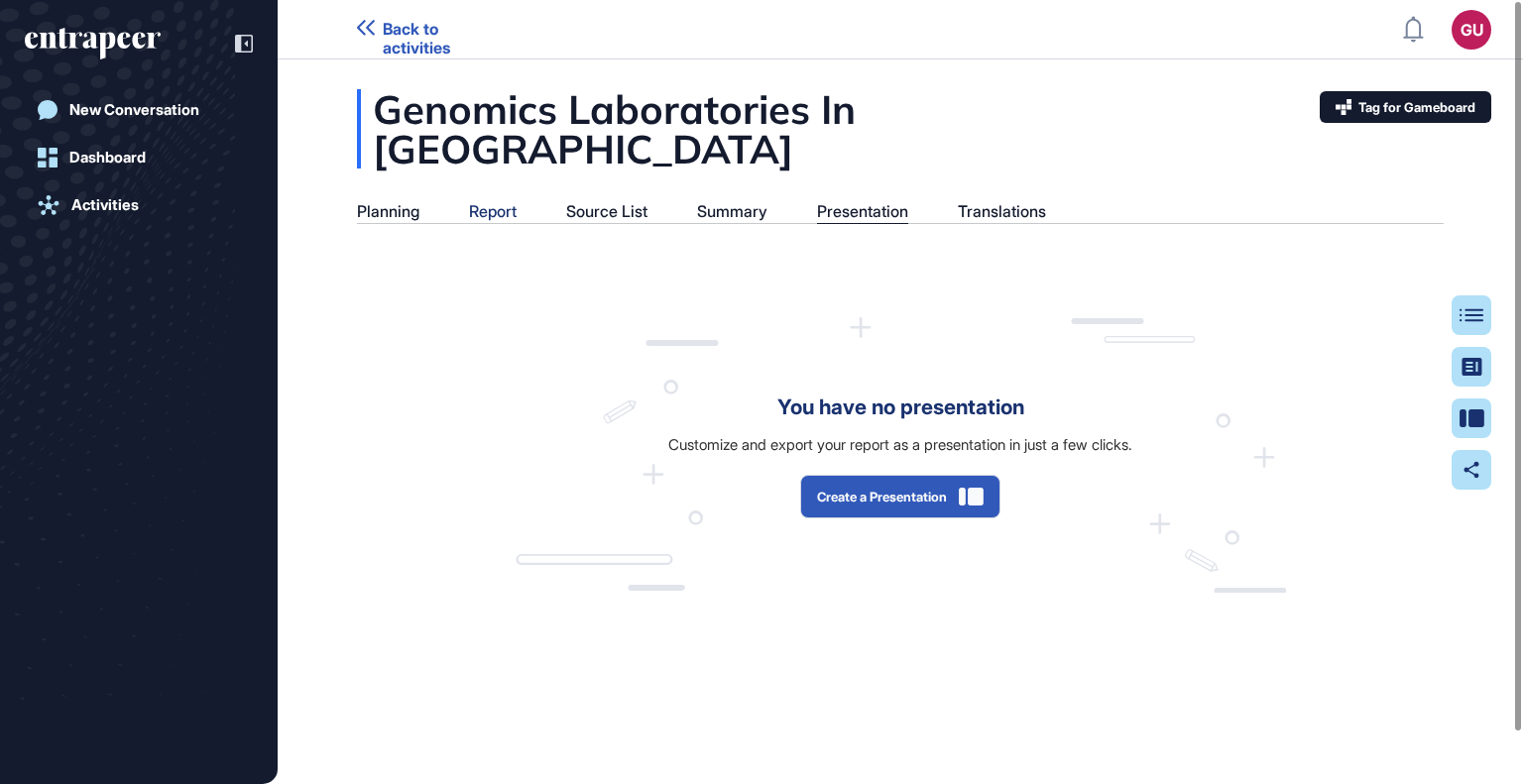 click on "Report" at bounding box center [493, 211] 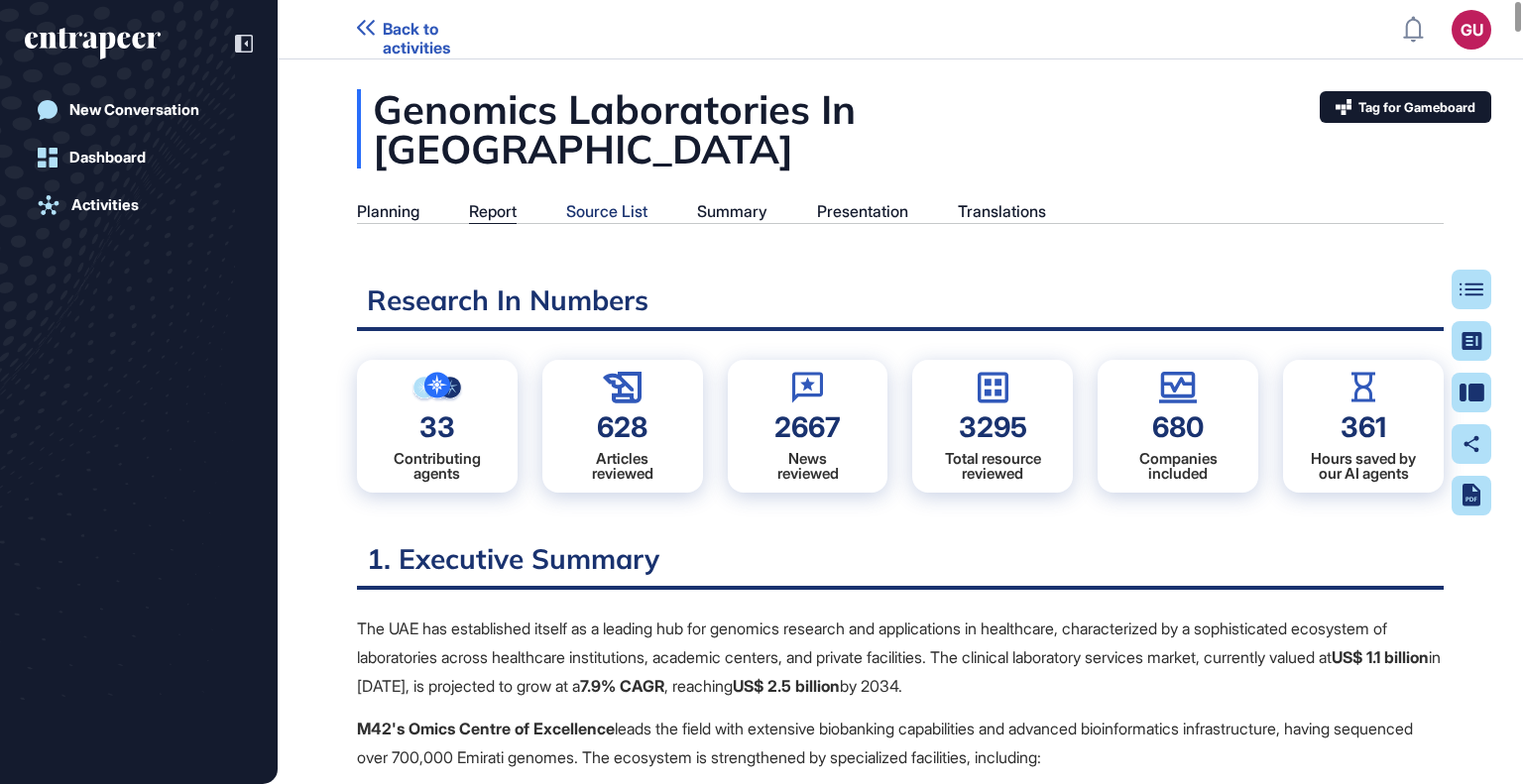 scroll, scrollTop: 685, scrollLeft: 5, axis: both 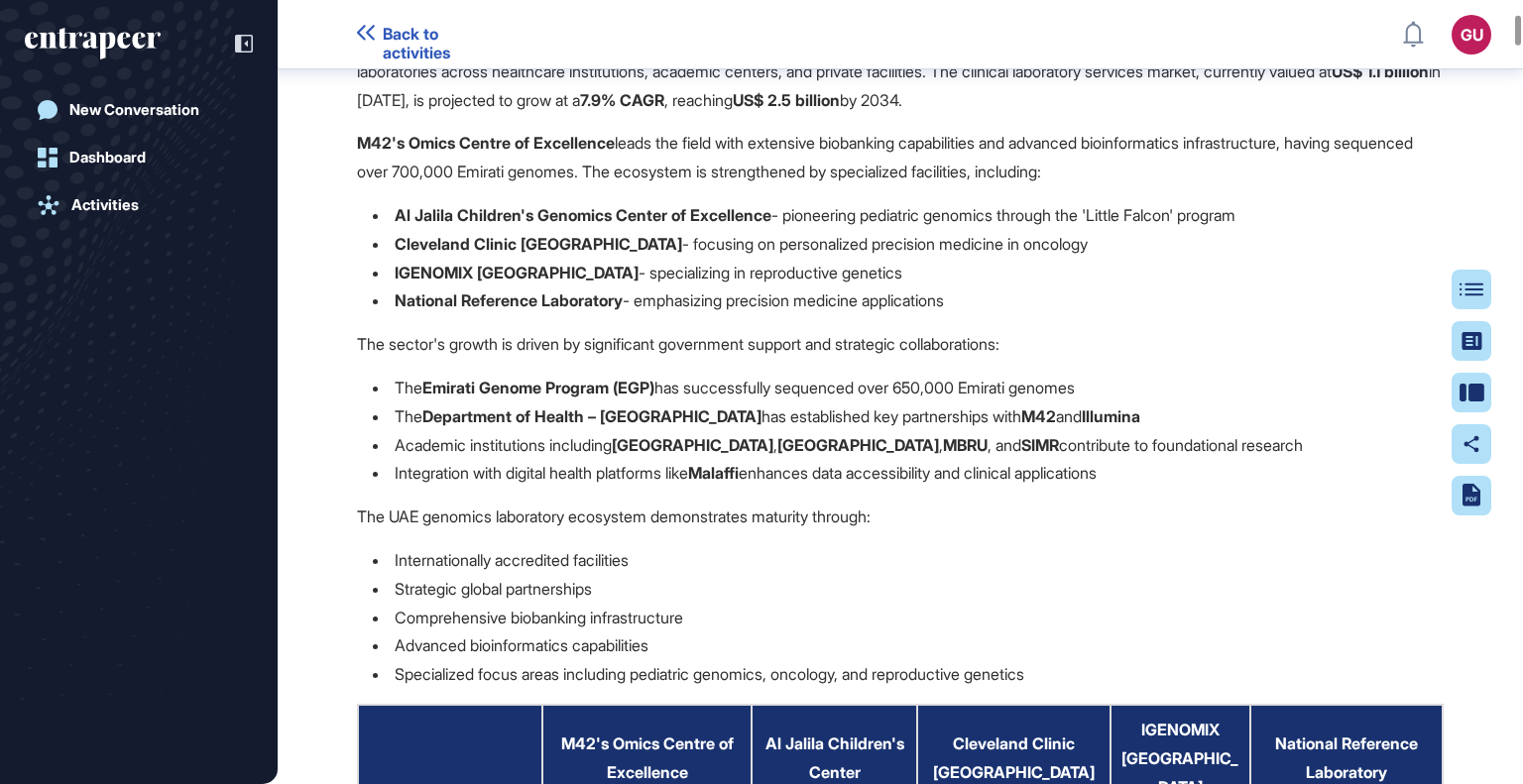 click on "The sector's growth is driven by significant government support and strategic collaborations:" at bounding box center [900, 344] 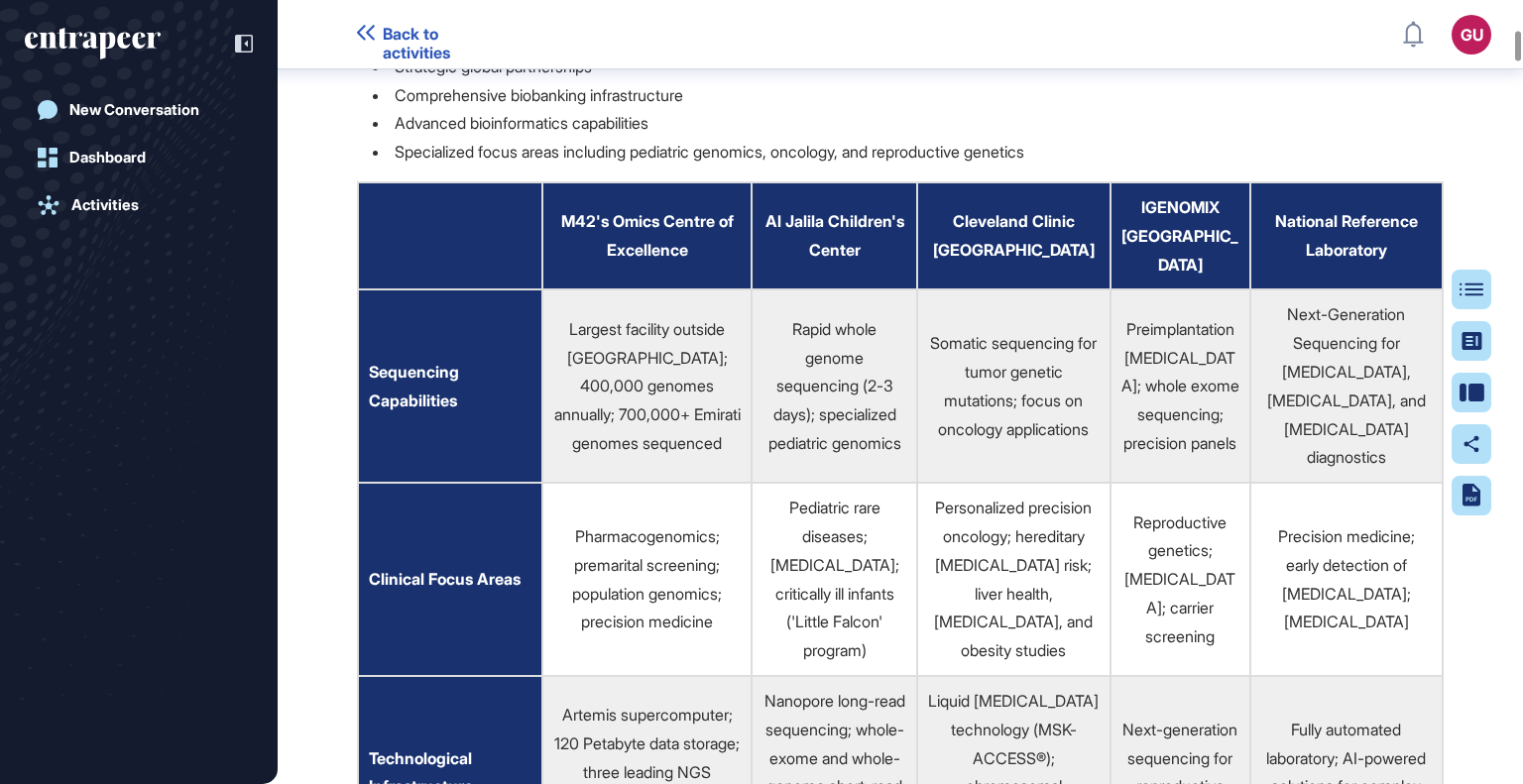 scroll, scrollTop: 1289, scrollLeft: 0, axis: vertical 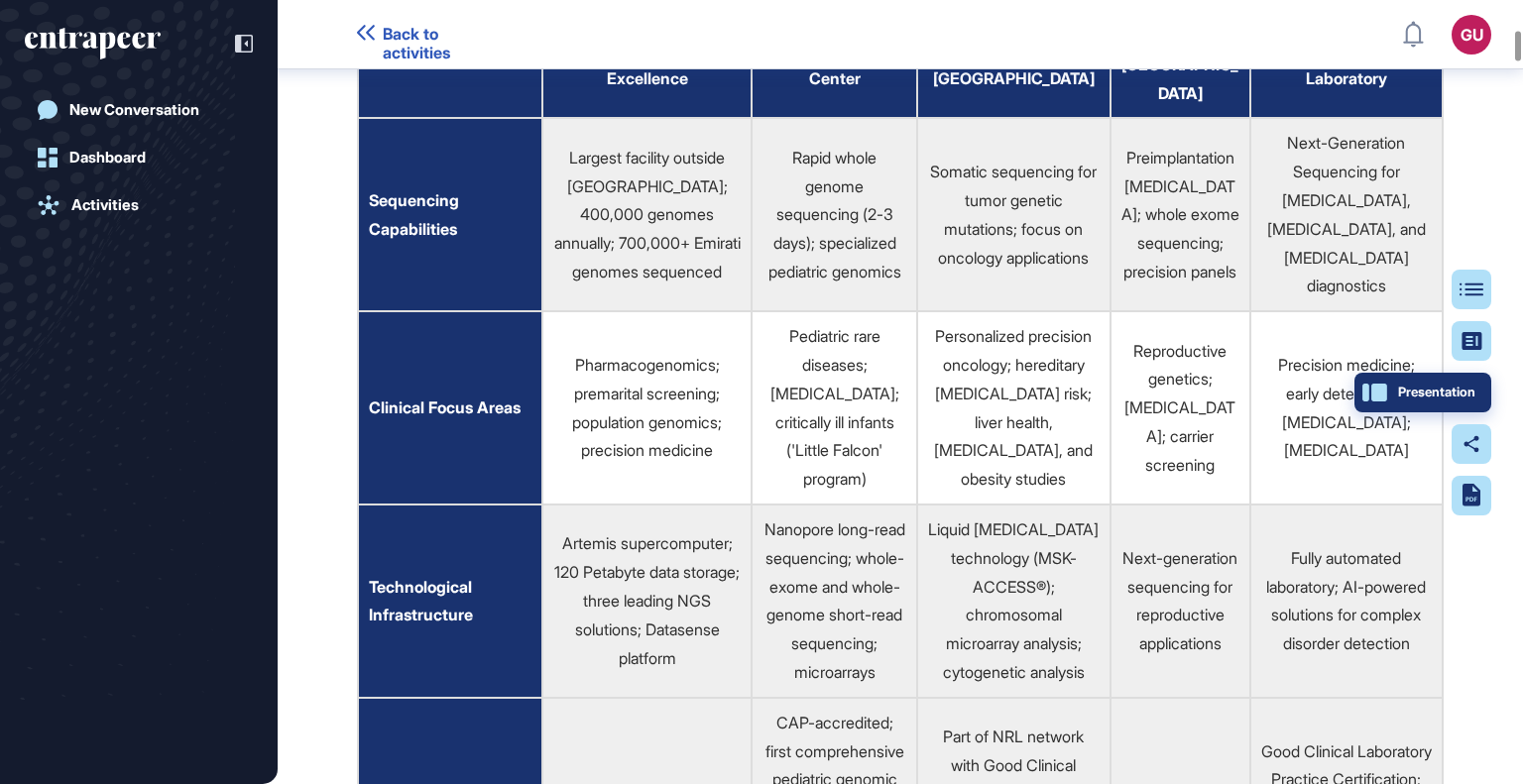 click on "Presentation" at bounding box center [1423, 392] 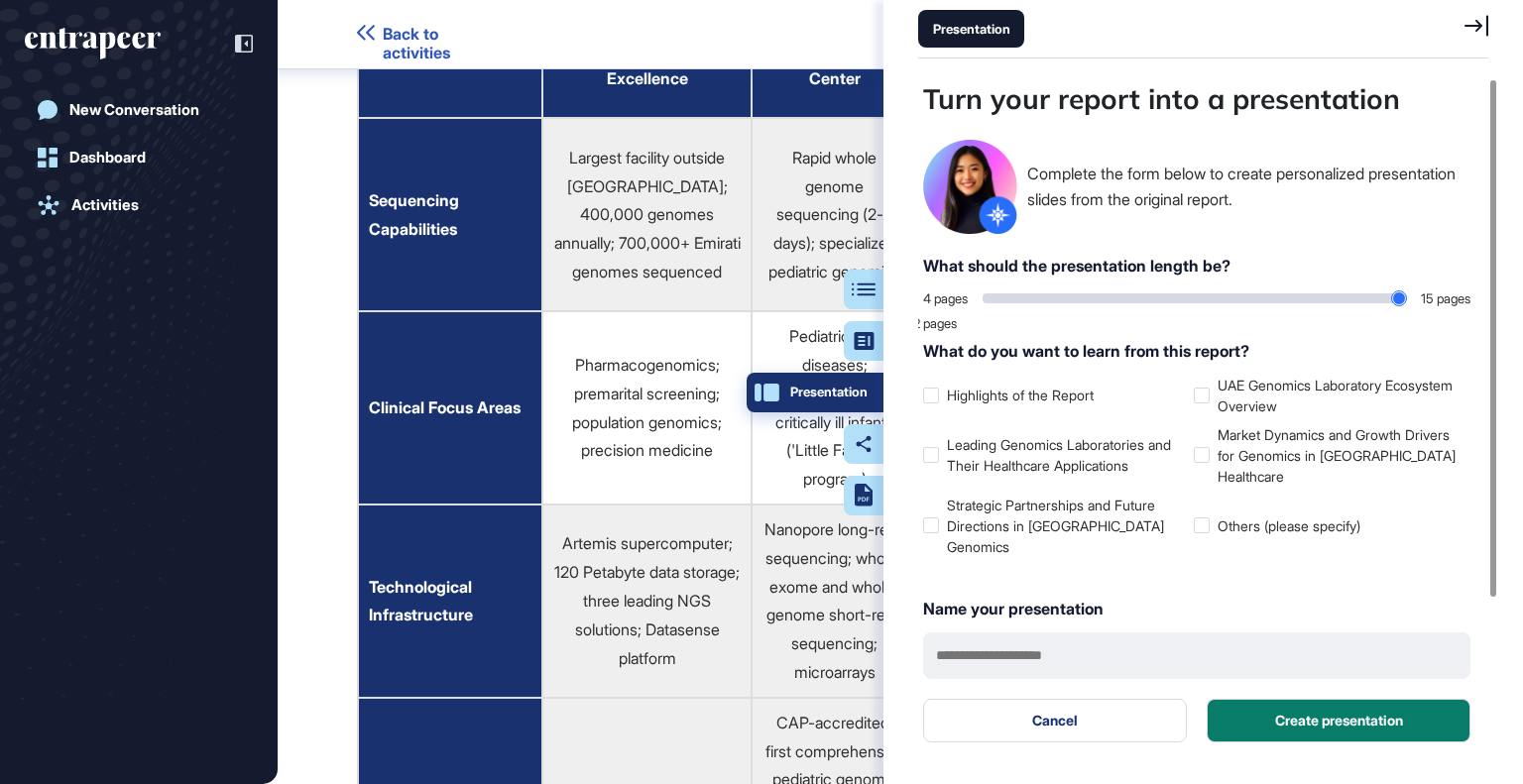scroll, scrollTop: 685, scrollLeft: 575, axis: both 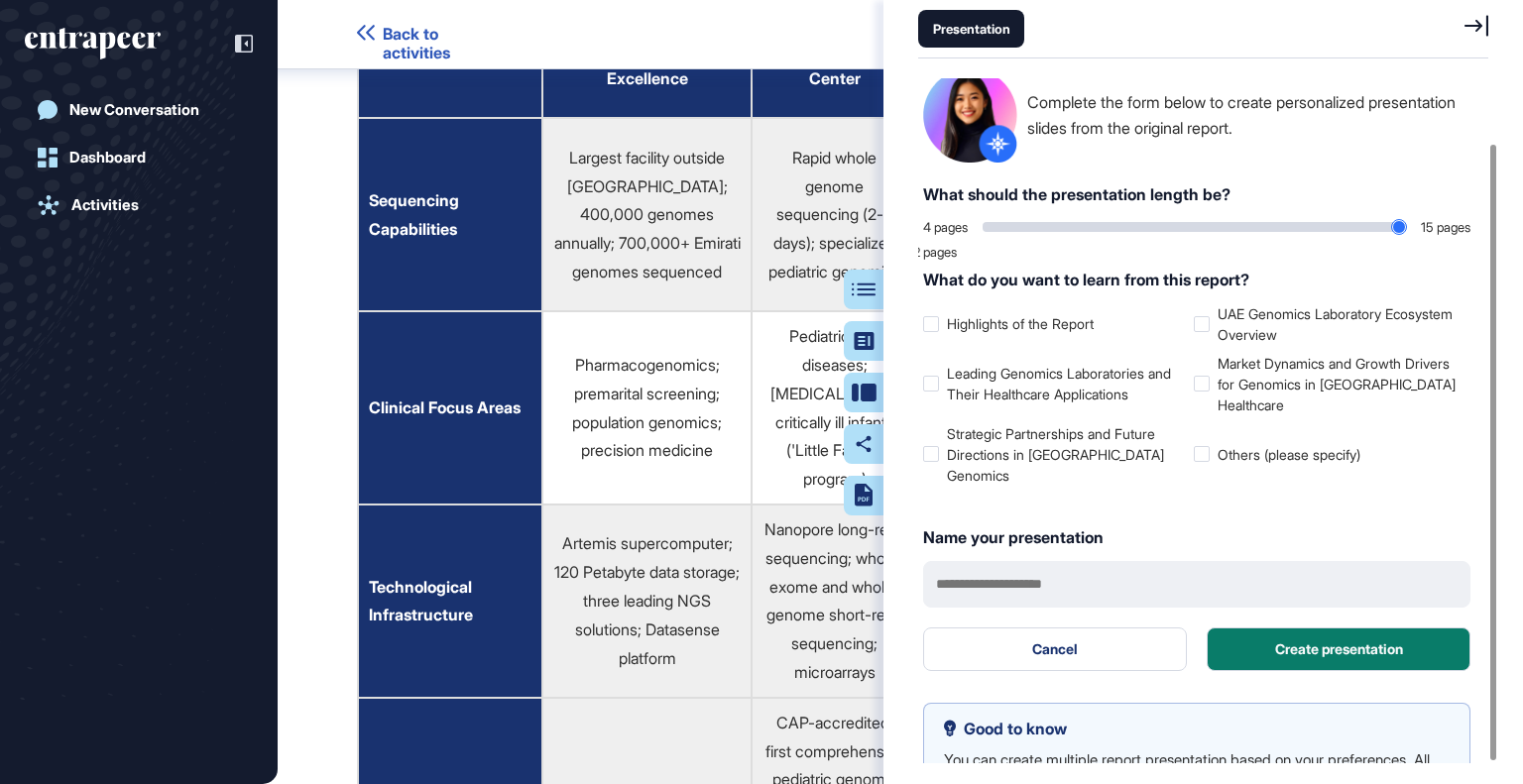 click on "Artemis supercomputer; 120 Petabyte data storage; three leading NGS solutions; Datasense platform" at bounding box center [646, 601] 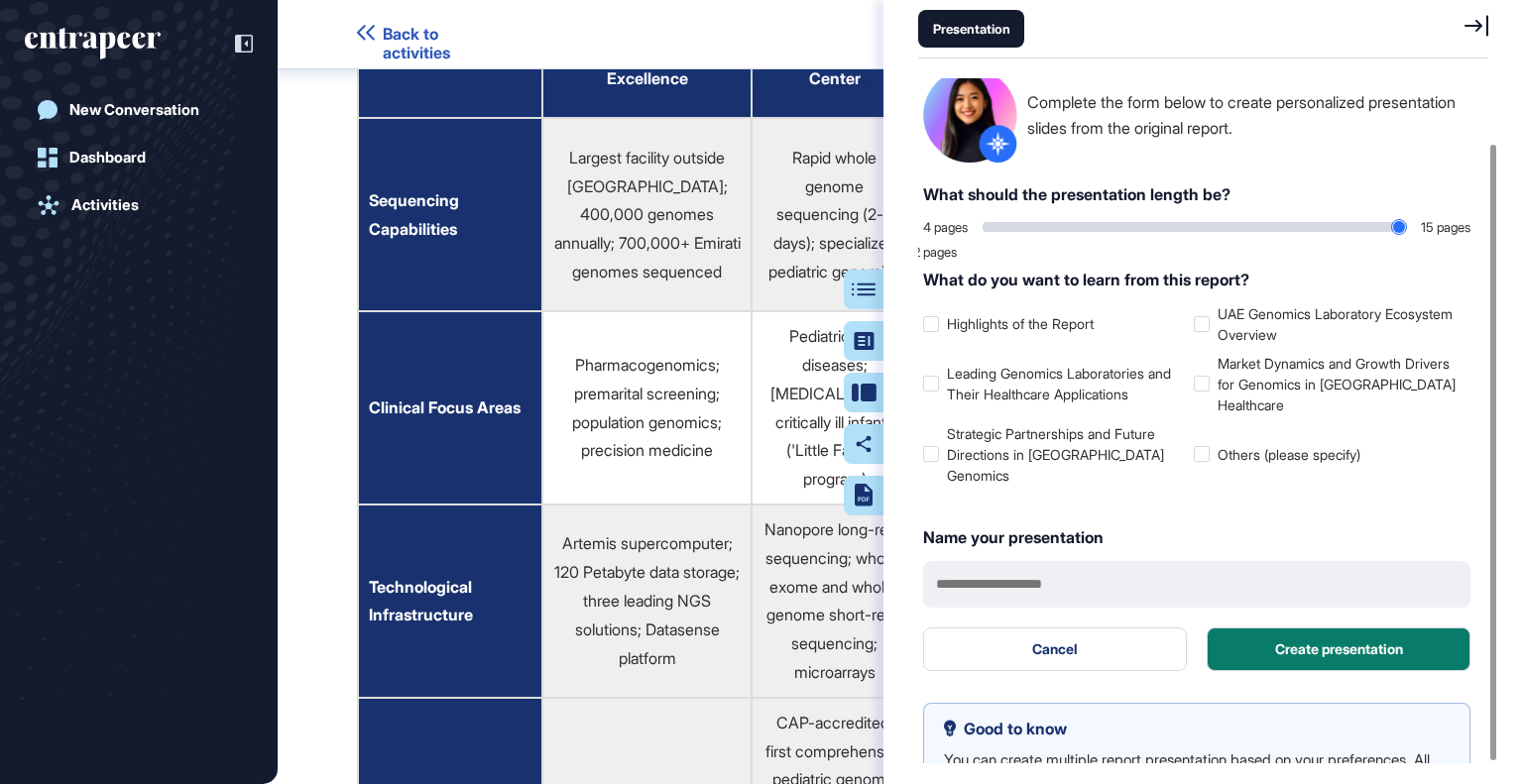 click 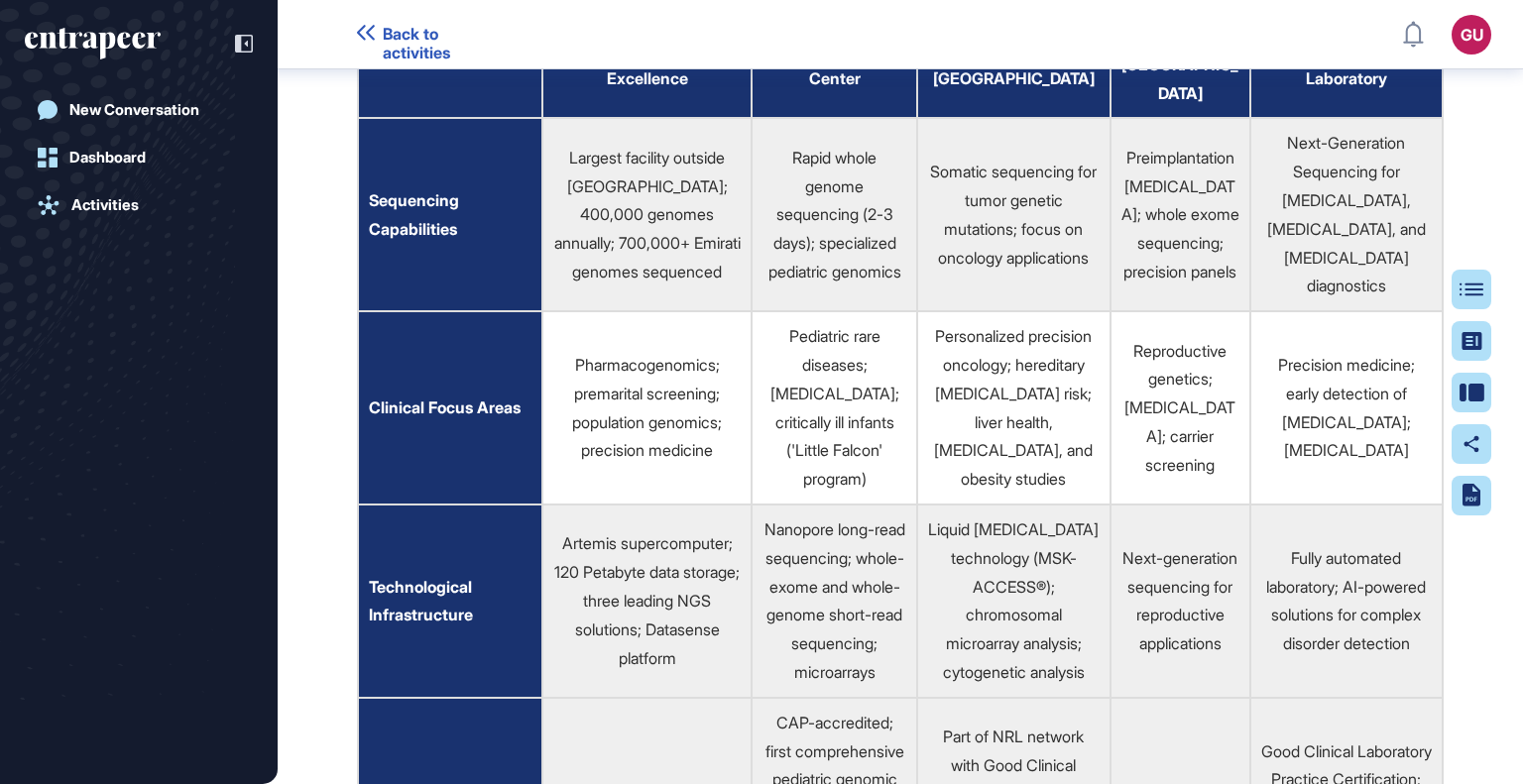 scroll, scrollTop: 685, scrollLeft: 5, axis: both 